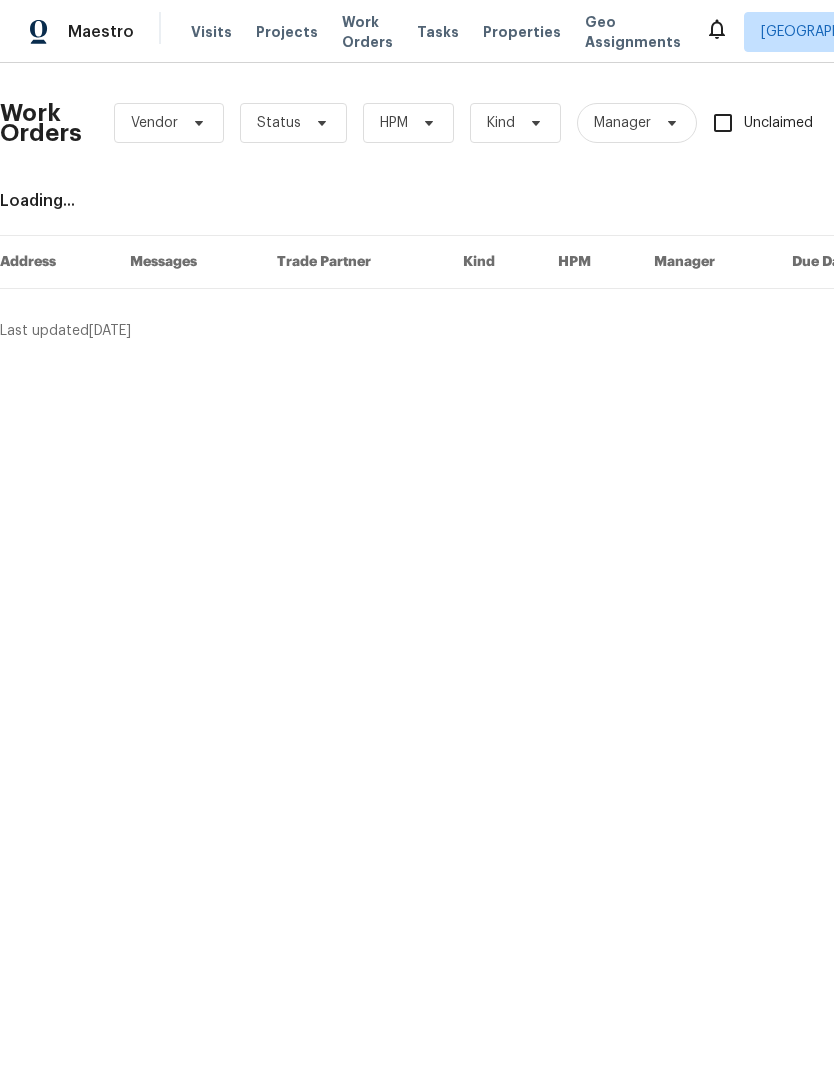 scroll, scrollTop: 0, scrollLeft: 0, axis: both 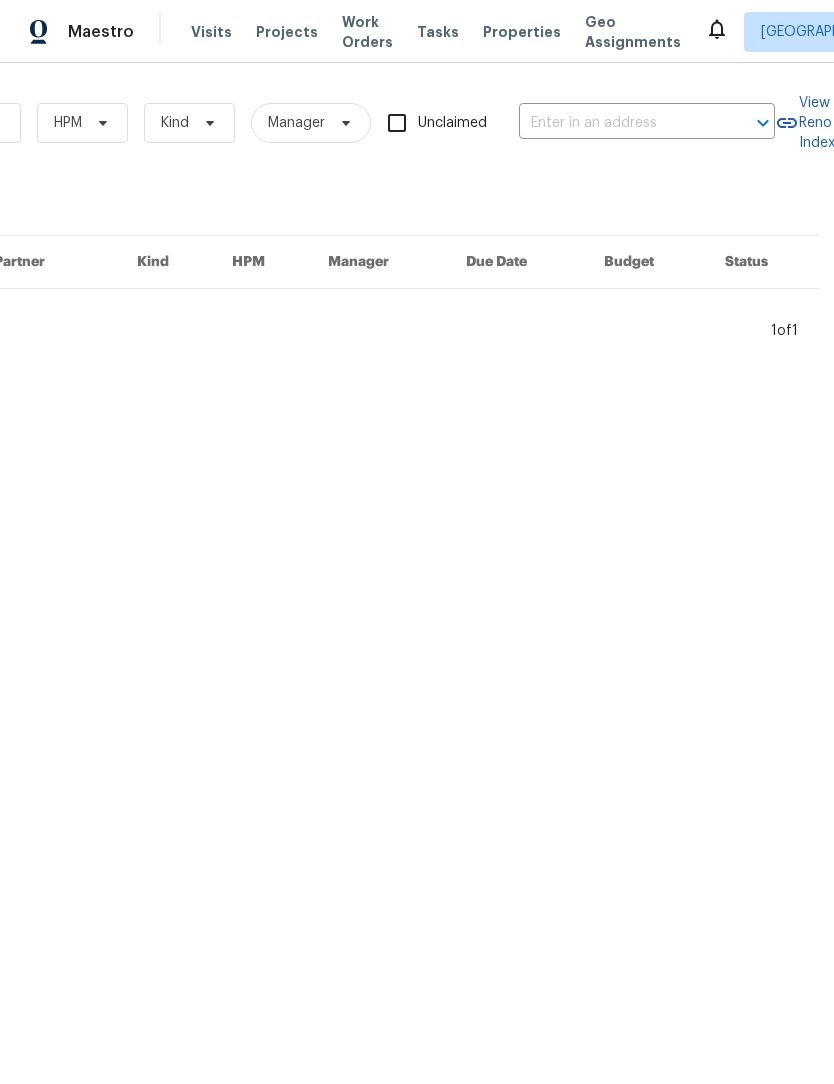 click at bounding box center (619, 123) 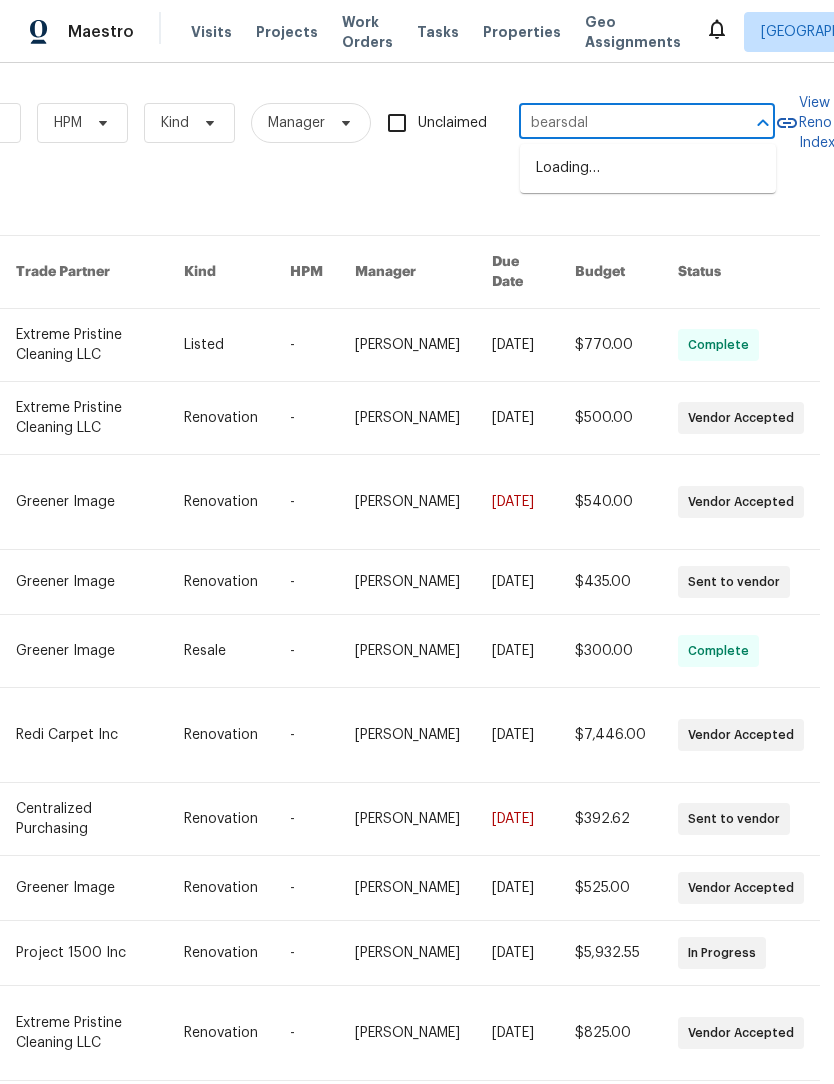 type on "bearsdale" 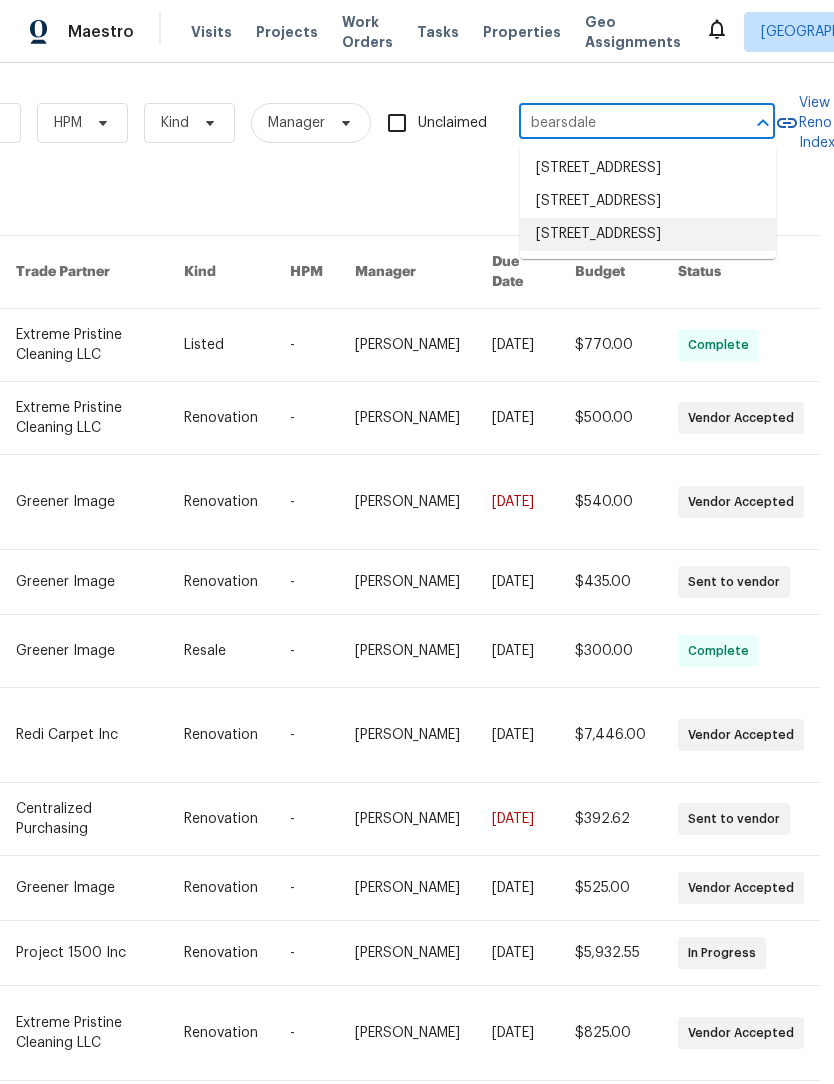 click on "12355 Bearsdale Dr, Indianapolis, IN 46235" at bounding box center [648, 234] 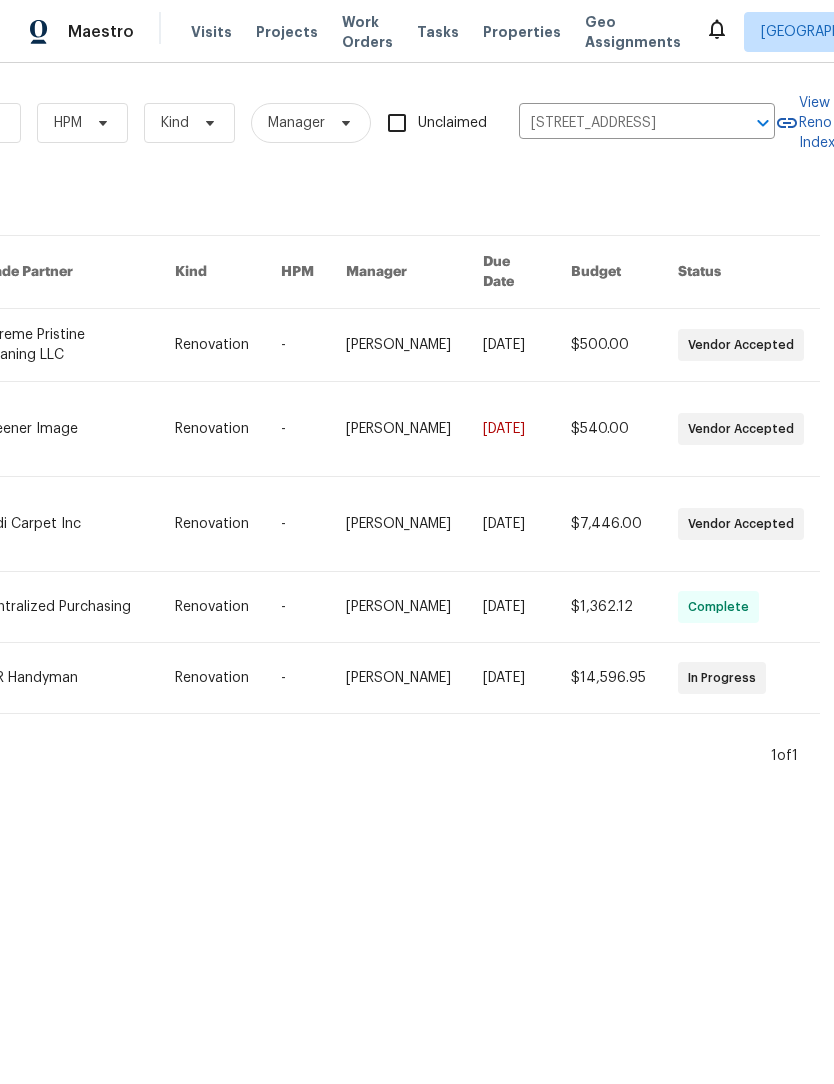 click at bounding box center (77, 524) 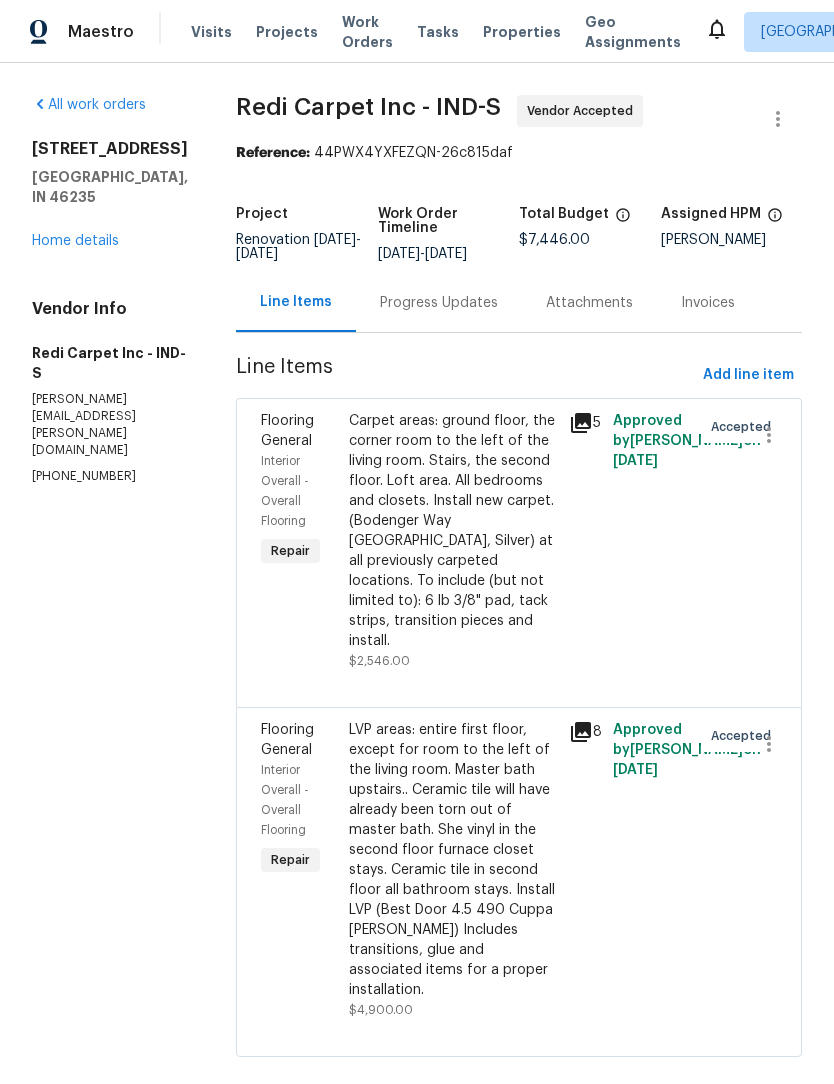 click on "Progress Updates" at bounding box center [439, 303] 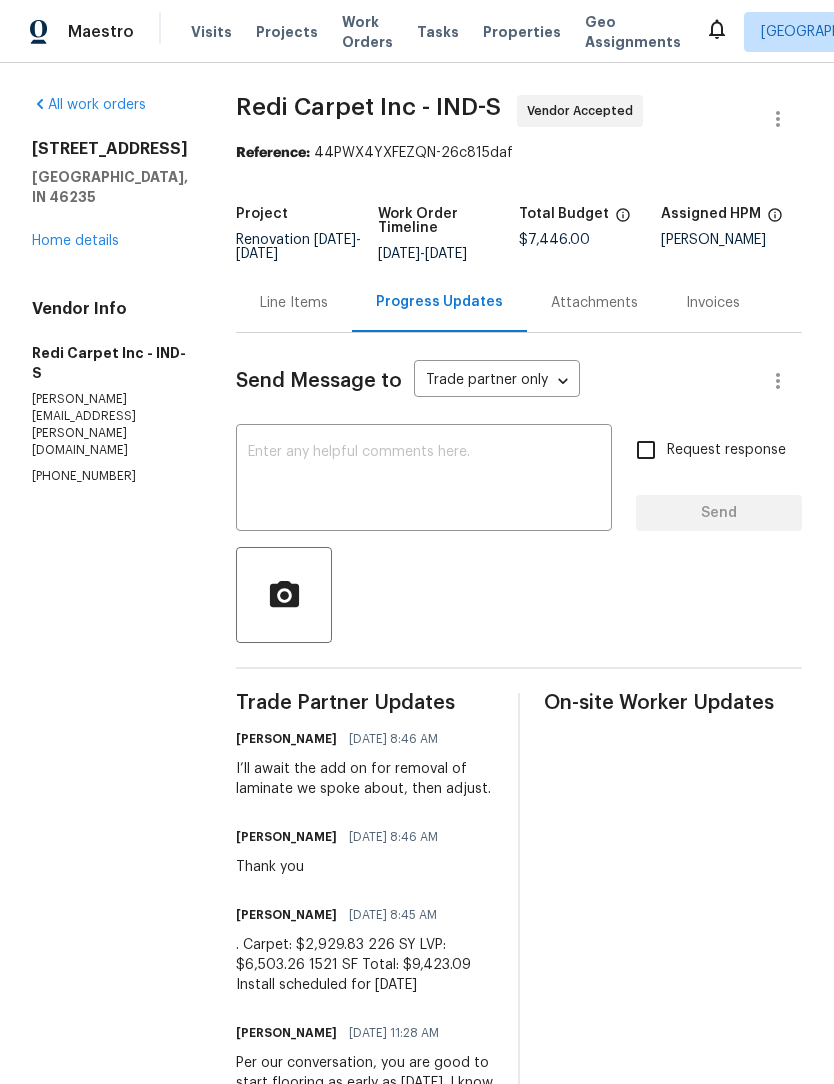 scroll, scrollTop: 0, scrollLeft: 0, axis: both 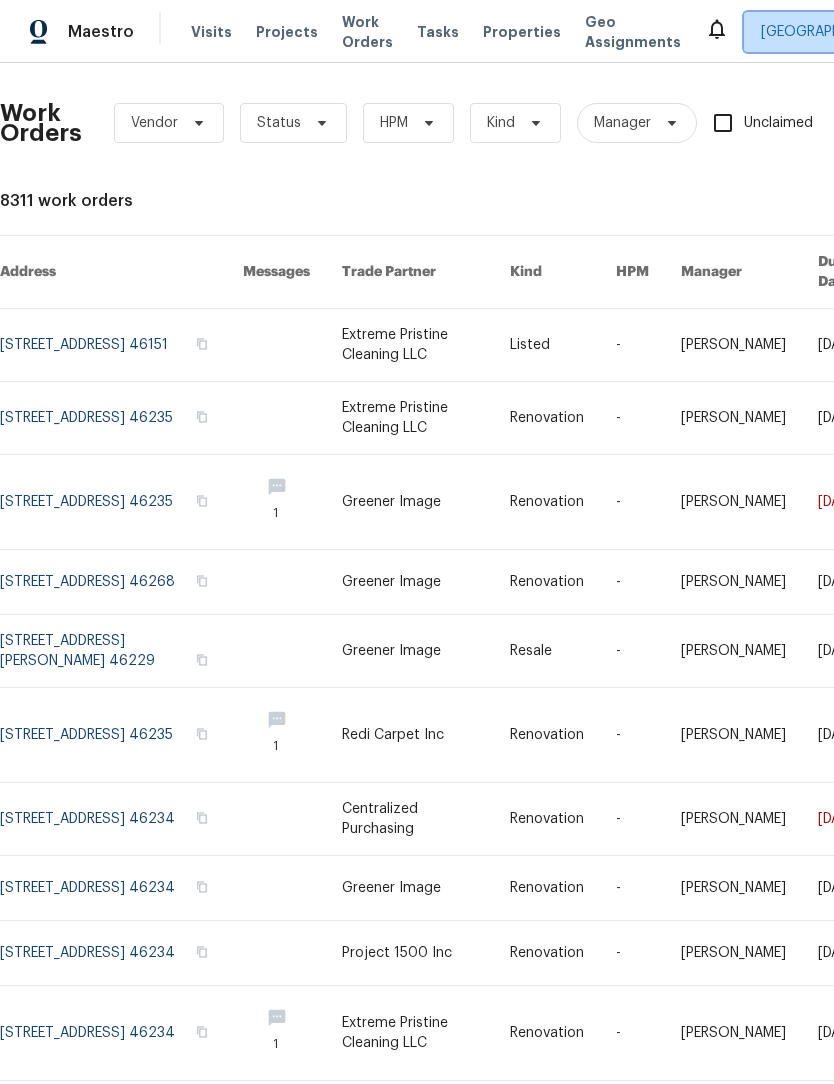 click on "[GEOGRAPHIC_DATA], [GEOGRAPHIC_DATA]" at bounding box center [903, 32] 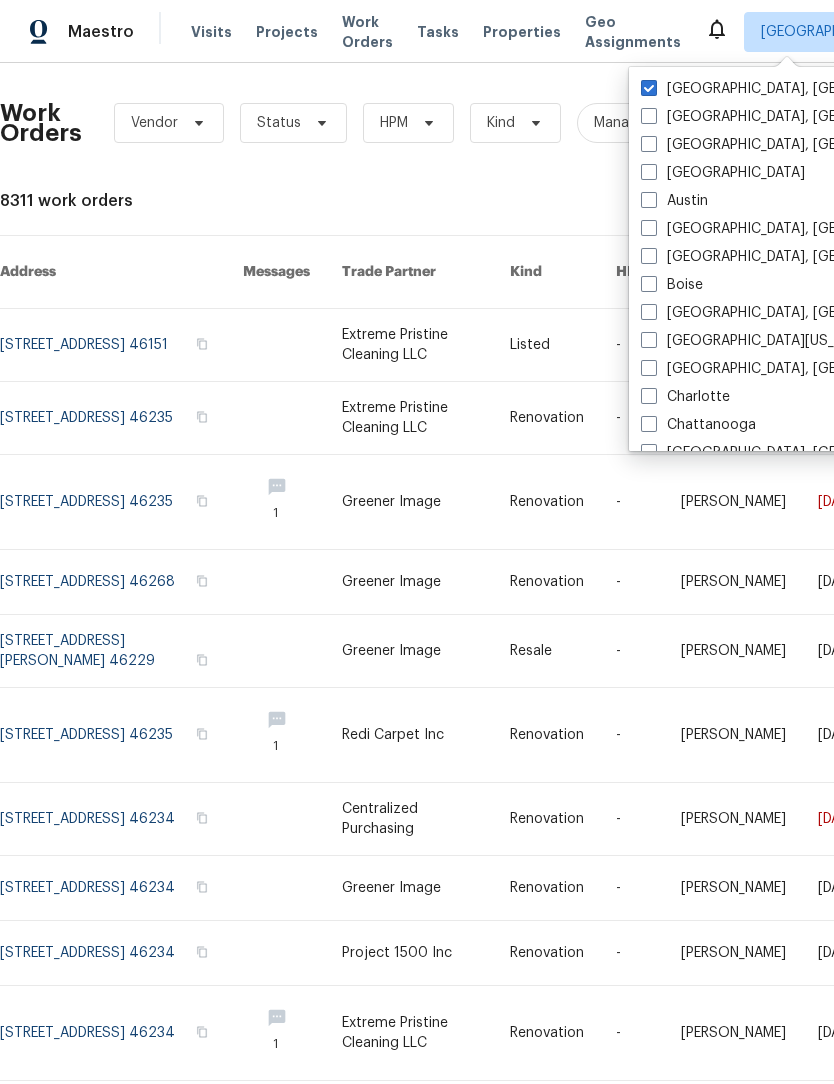 click on "Work Orders Vendor Status HPM Kind Manager Unclaimed ​" at bounding box center (550, 123) 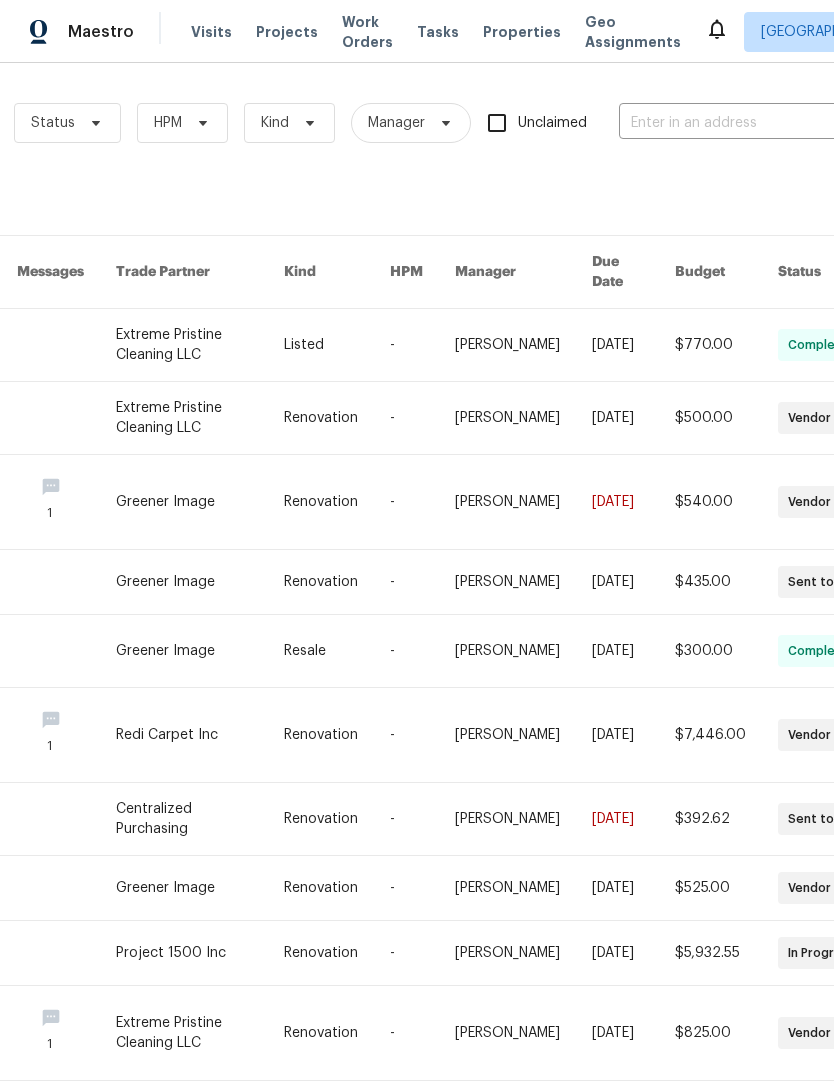scroll, scrollTop: 0, scrollLeft: 281, axis: horizontal 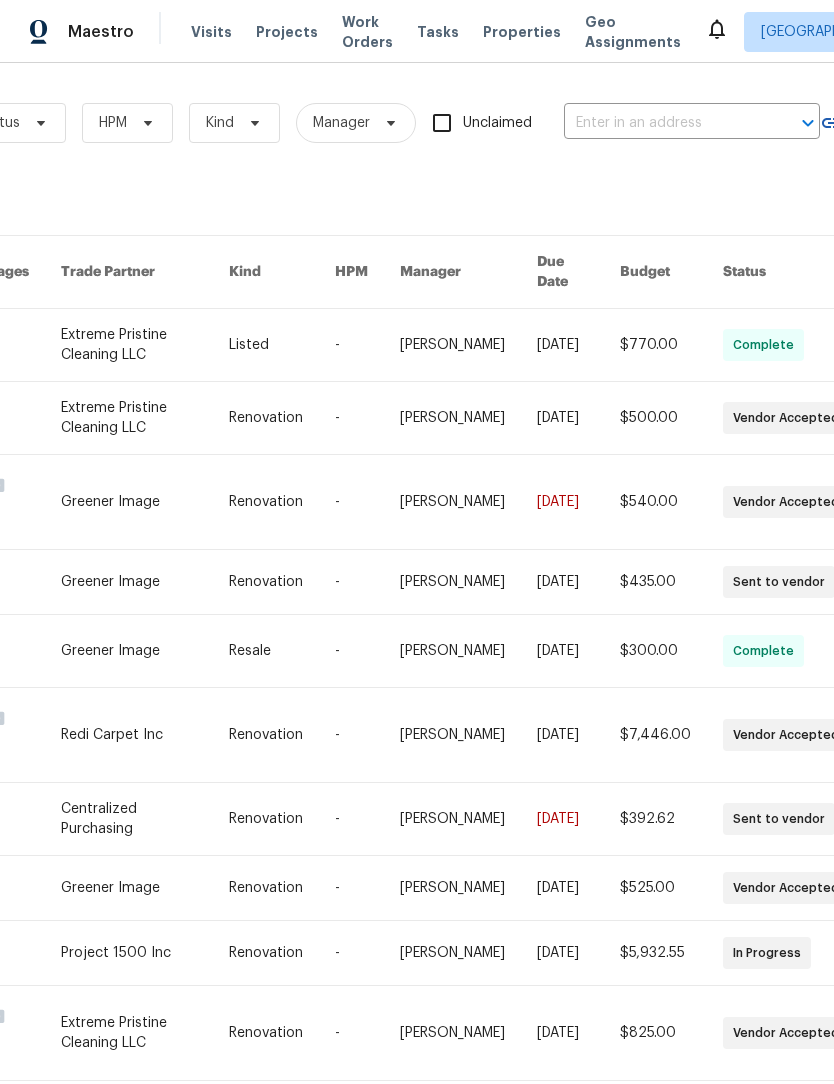 click at bounding box center (664, 123) 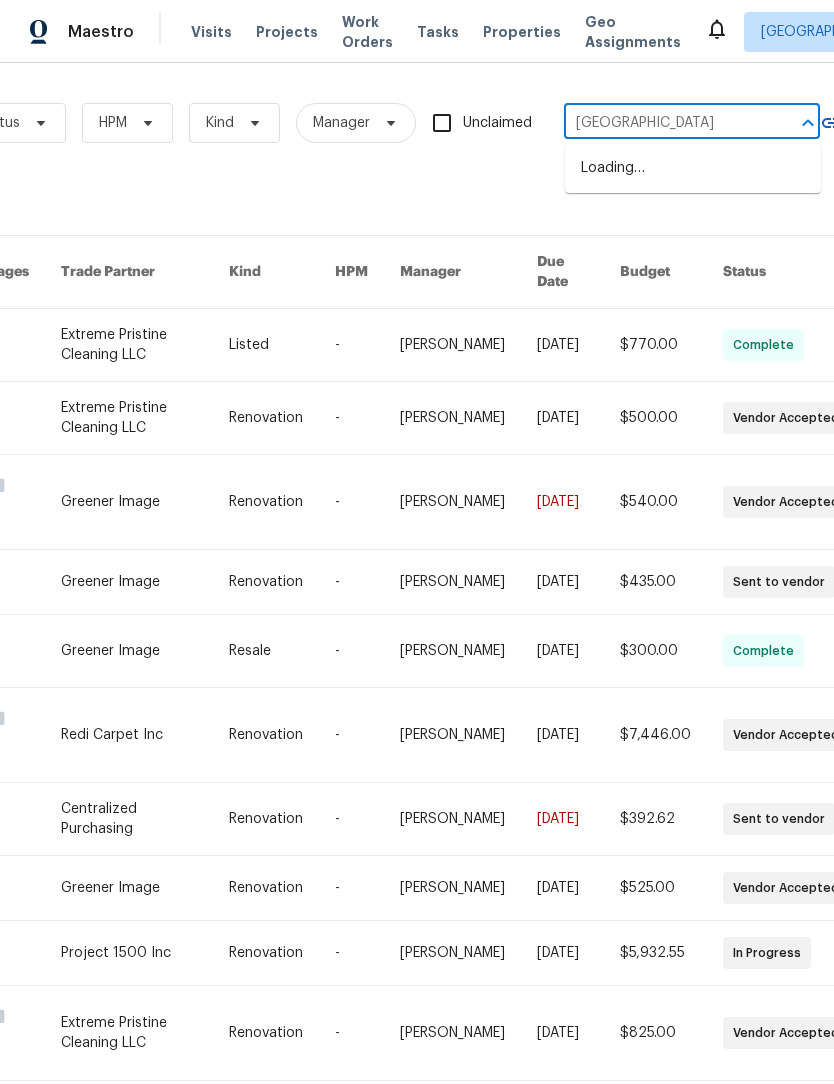 type on "colonial" 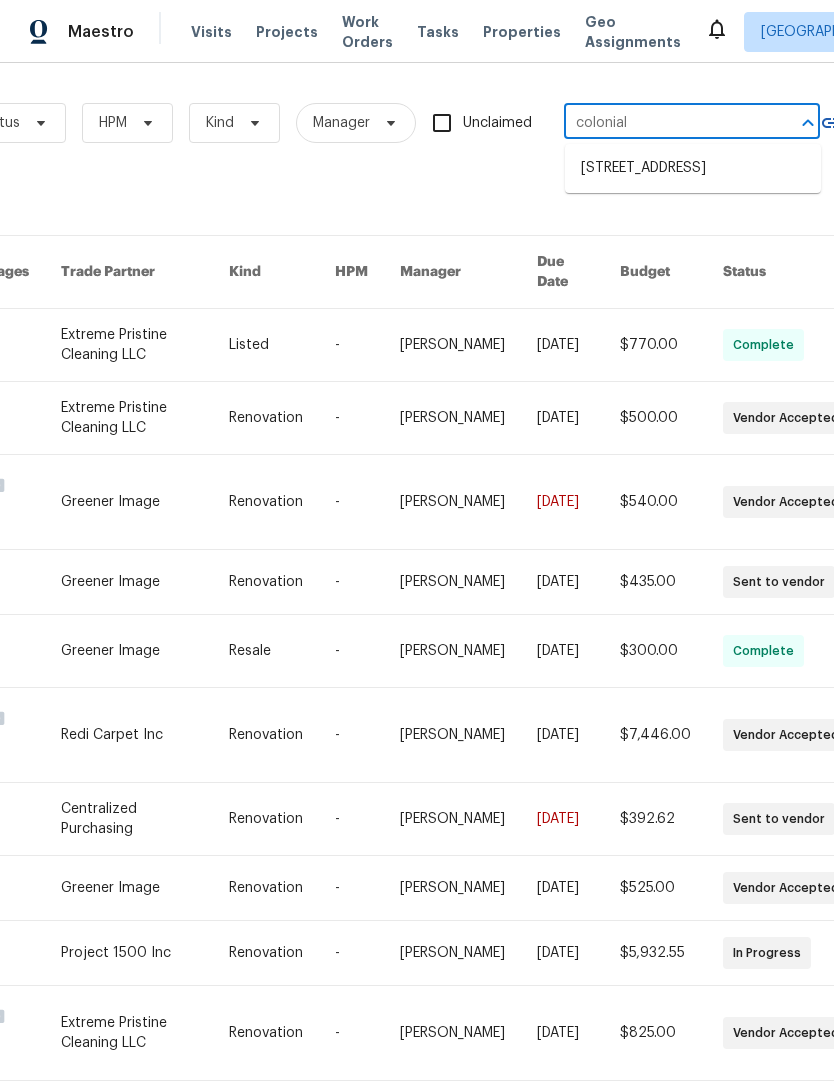click on "10620 Colonial Ct, Indianapolis, IN 46234" at bounding box center (693, 168) 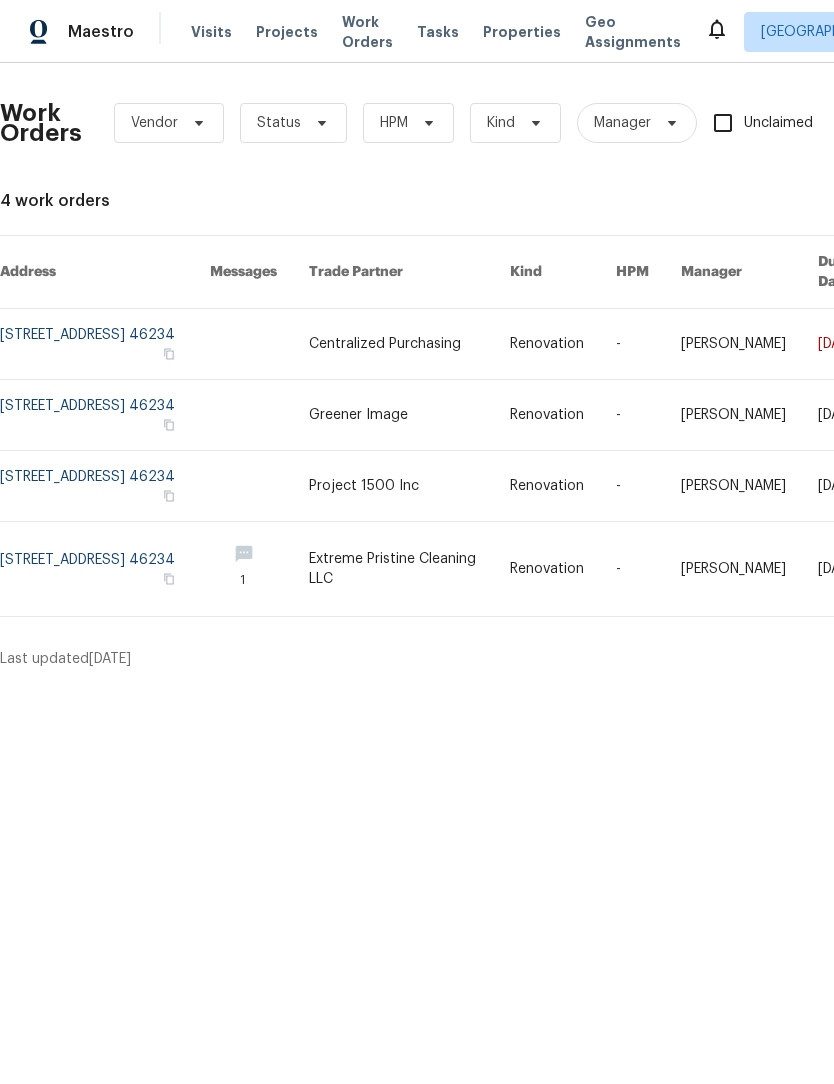 scroll, scrollTop: 0, scrollLeft: 0, axis: both 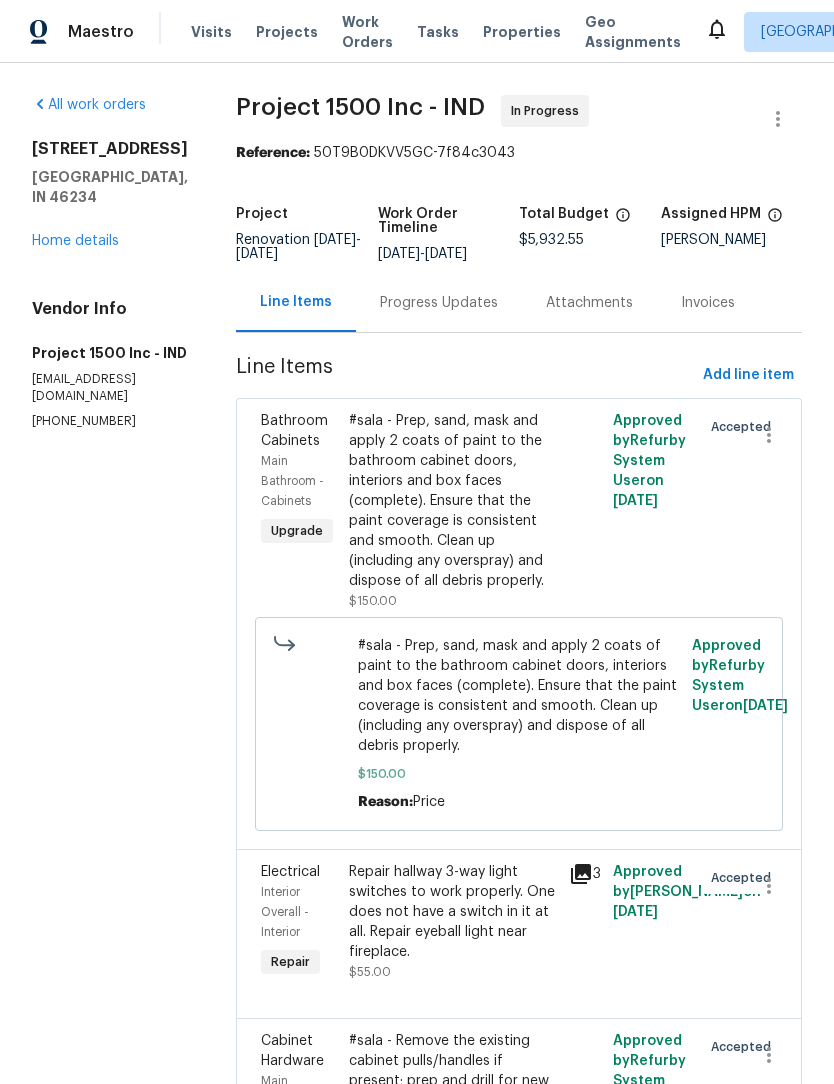click on "Progress Updates" at bounding box center (439, 302) 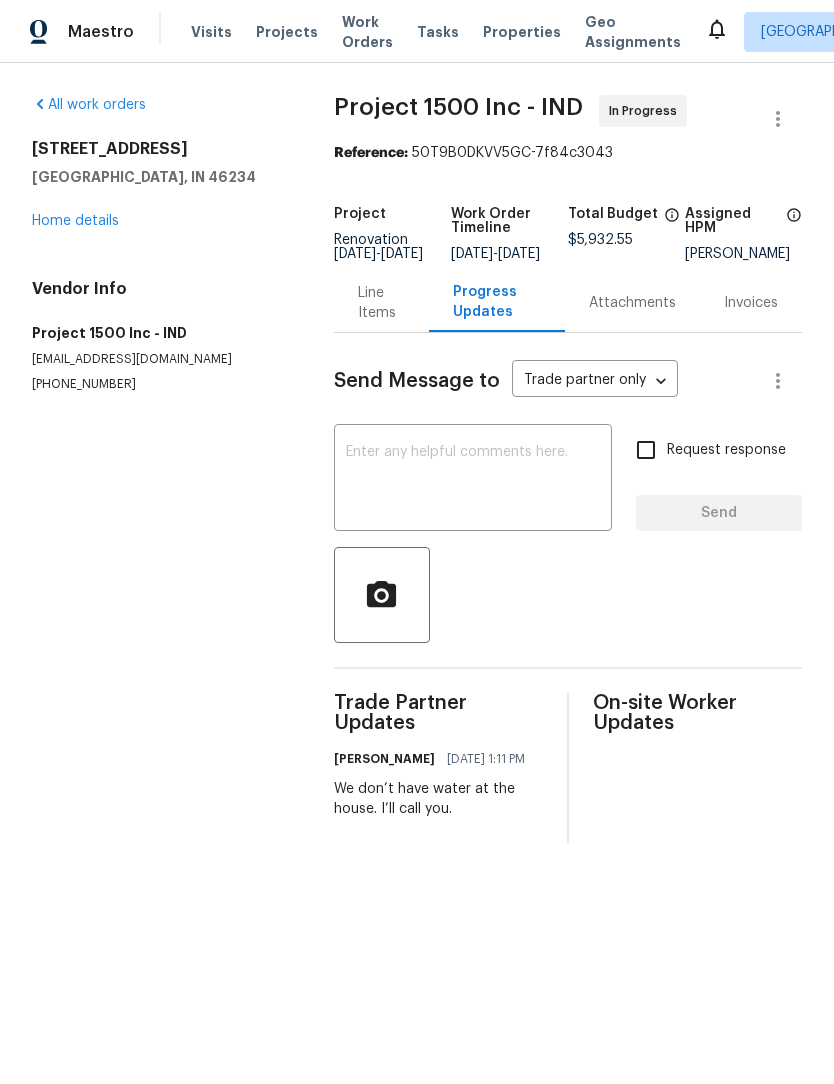 click on "Line Items" at bounding box center (381, 303) 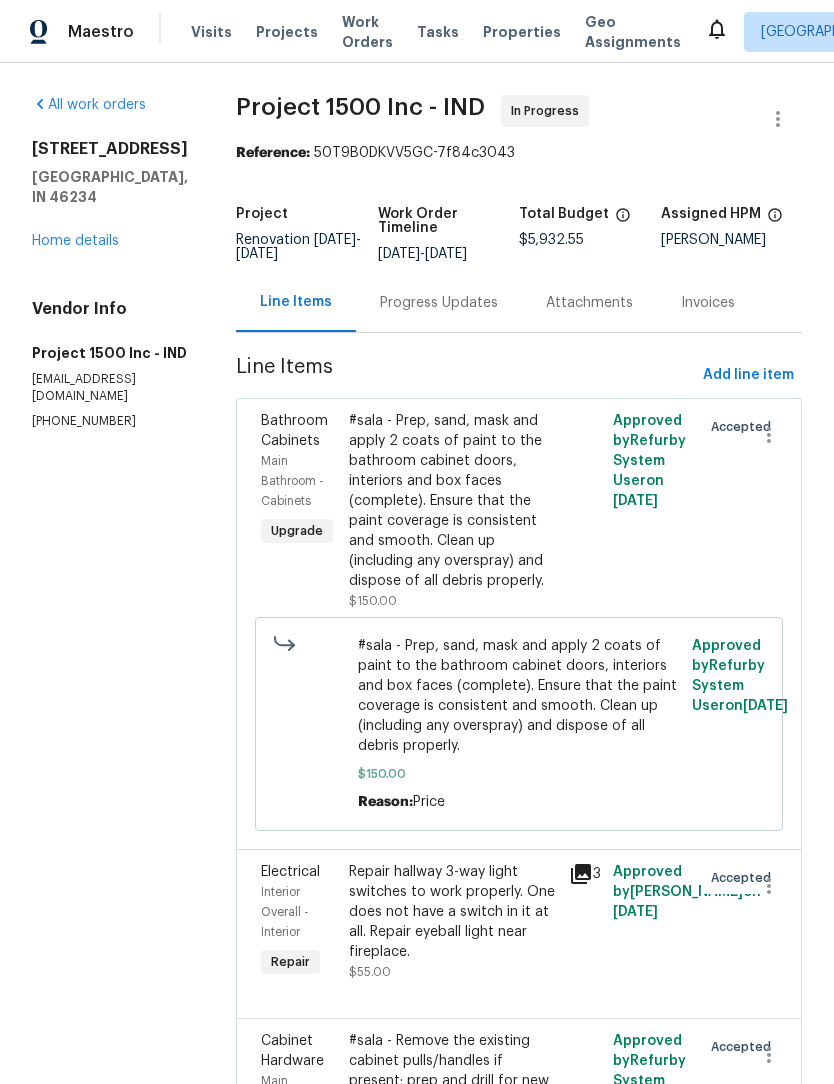 click on "Home details" at bounding box center [75, 241] 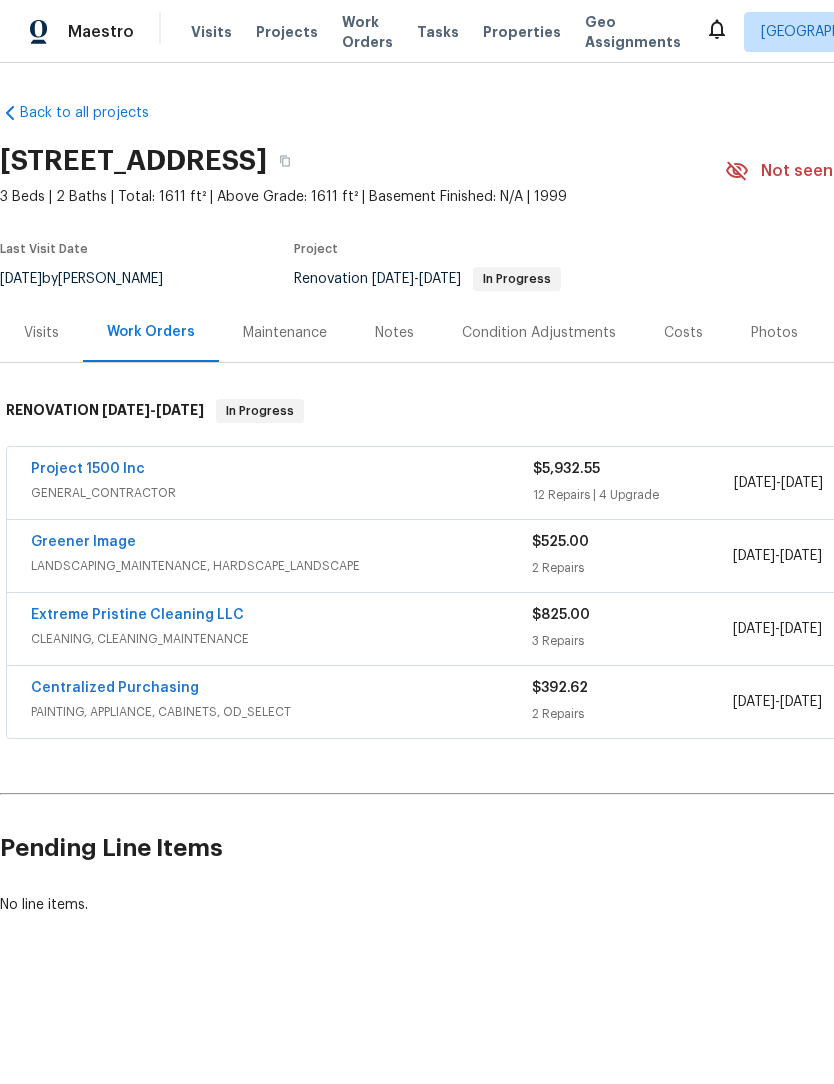 click on "Notes" at bounding box center [394, 333] 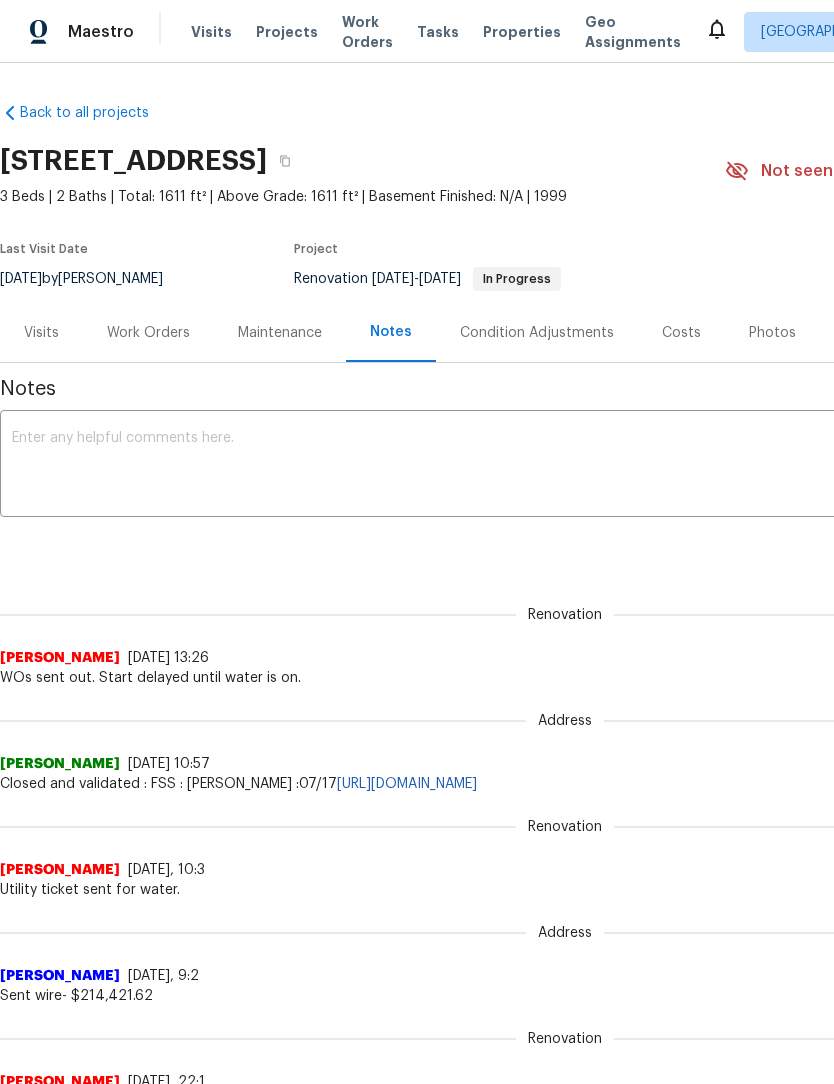 click on "Work Orders" at bounding box center [148, 333] 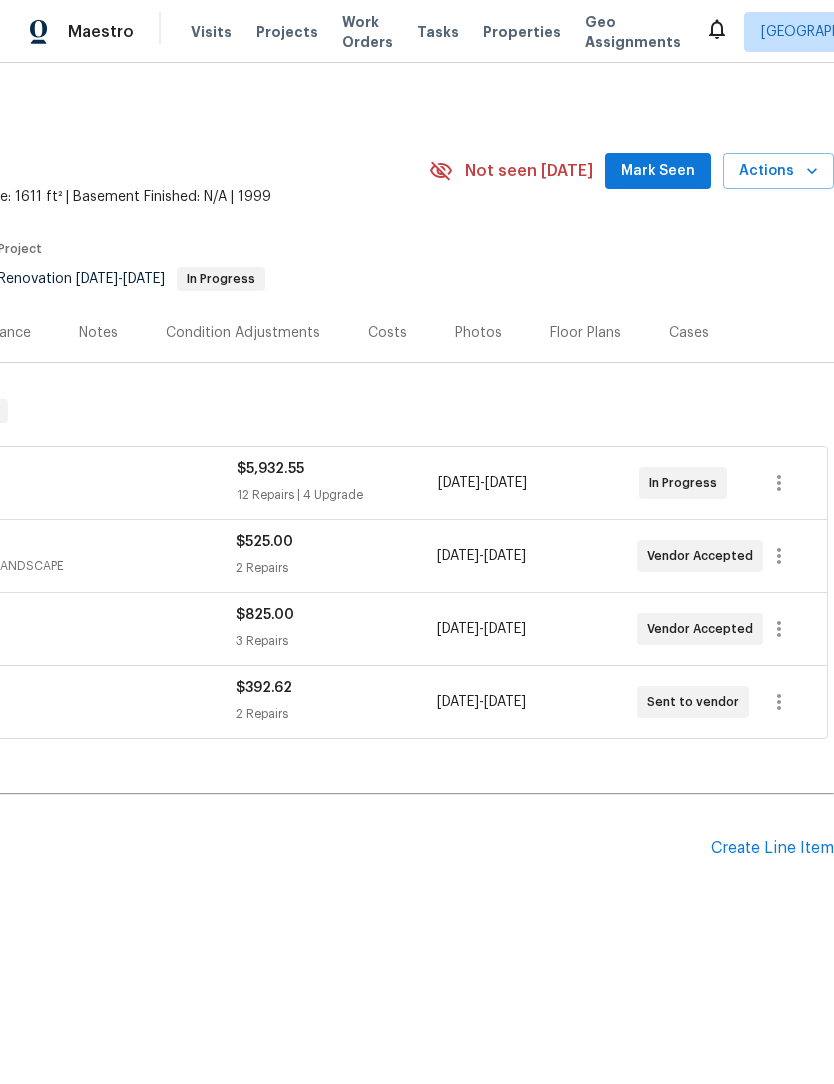 scroll, scrollTop: 0, scrollLeft: 296, axis: horizontal 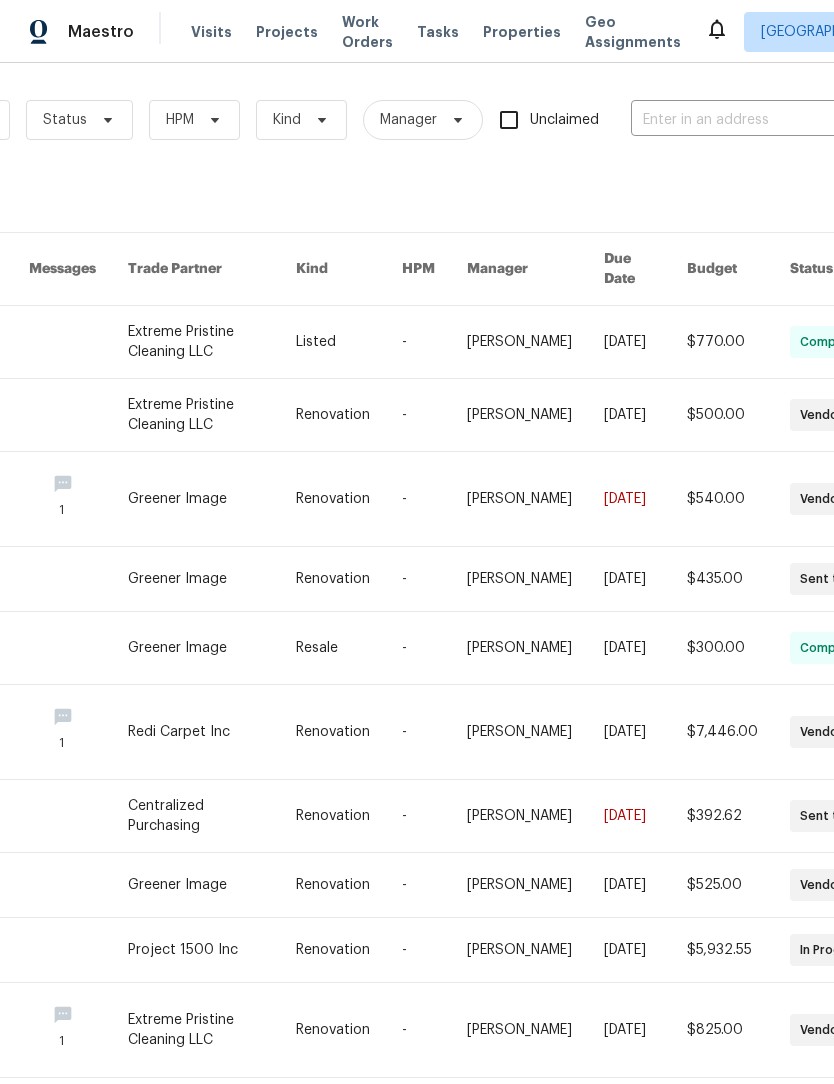 click at bounding box center (731, 120) 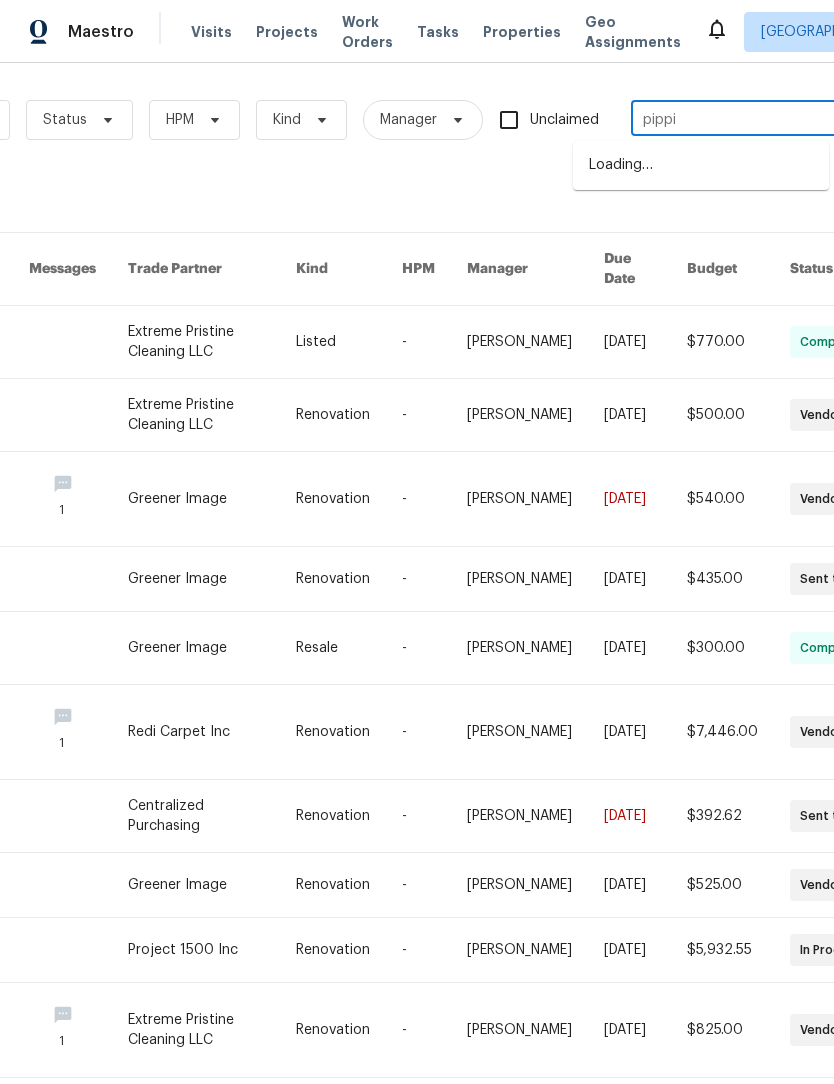 type on "pippin" 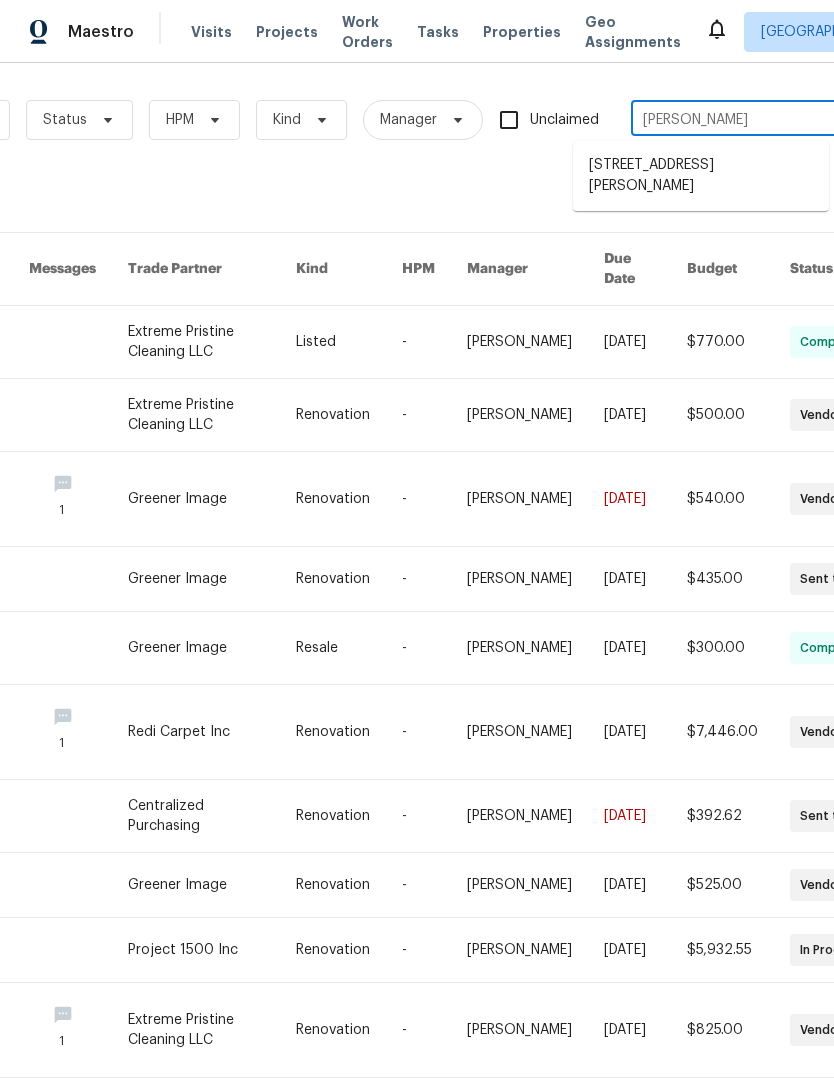 click on "1463 Pippin Ct, Avon, IN 46123" at bounding box center [701, 176] 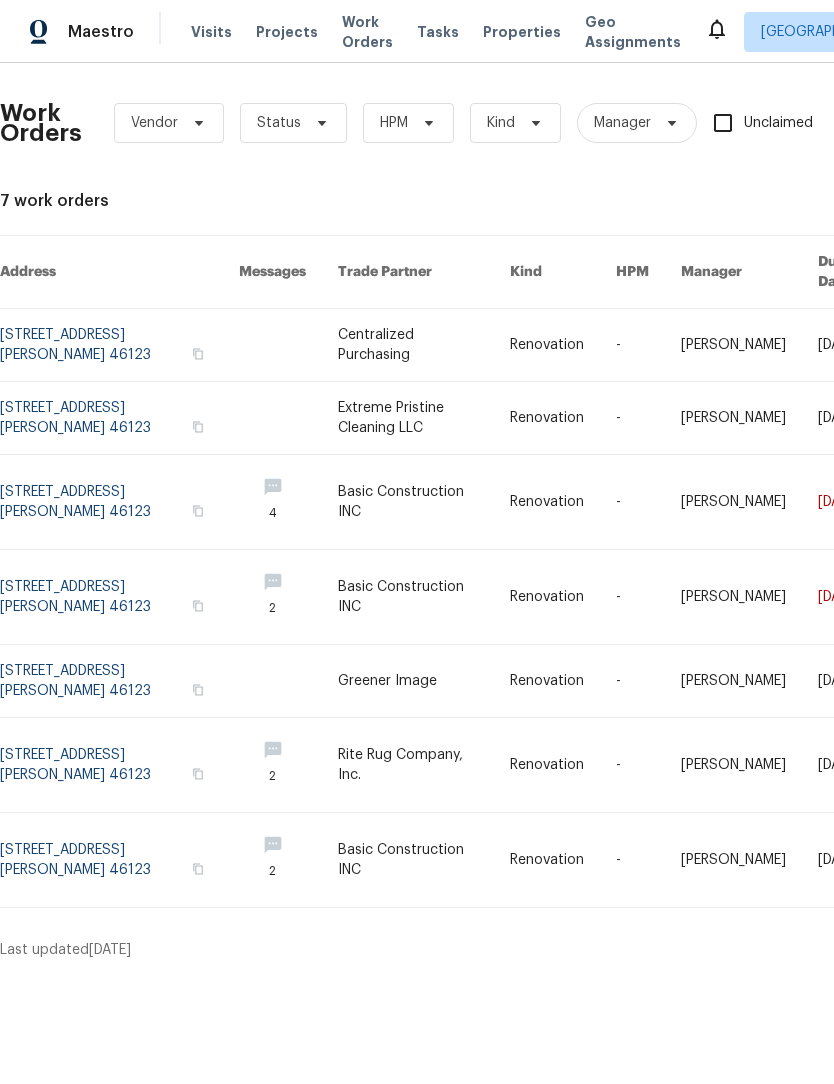 scroll, scrollTop: 0, scrollLeft: 0, axis: both 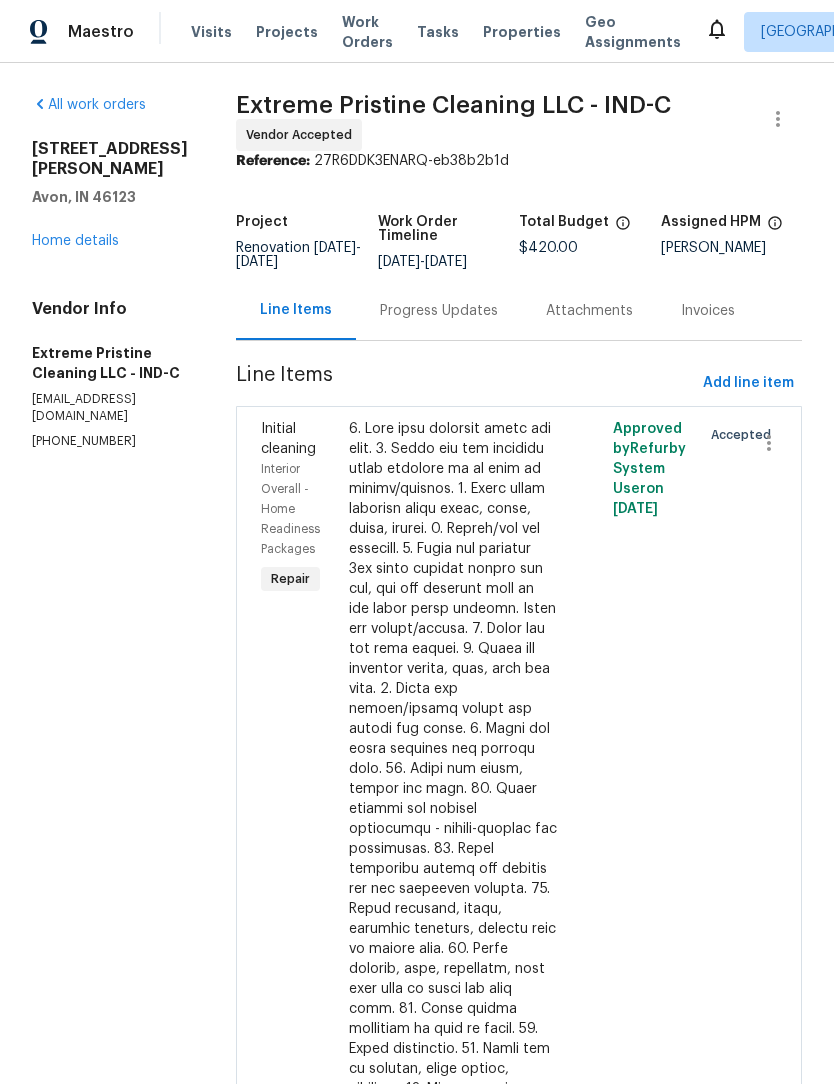 click on "Home details" at bounding box center (75, 241) 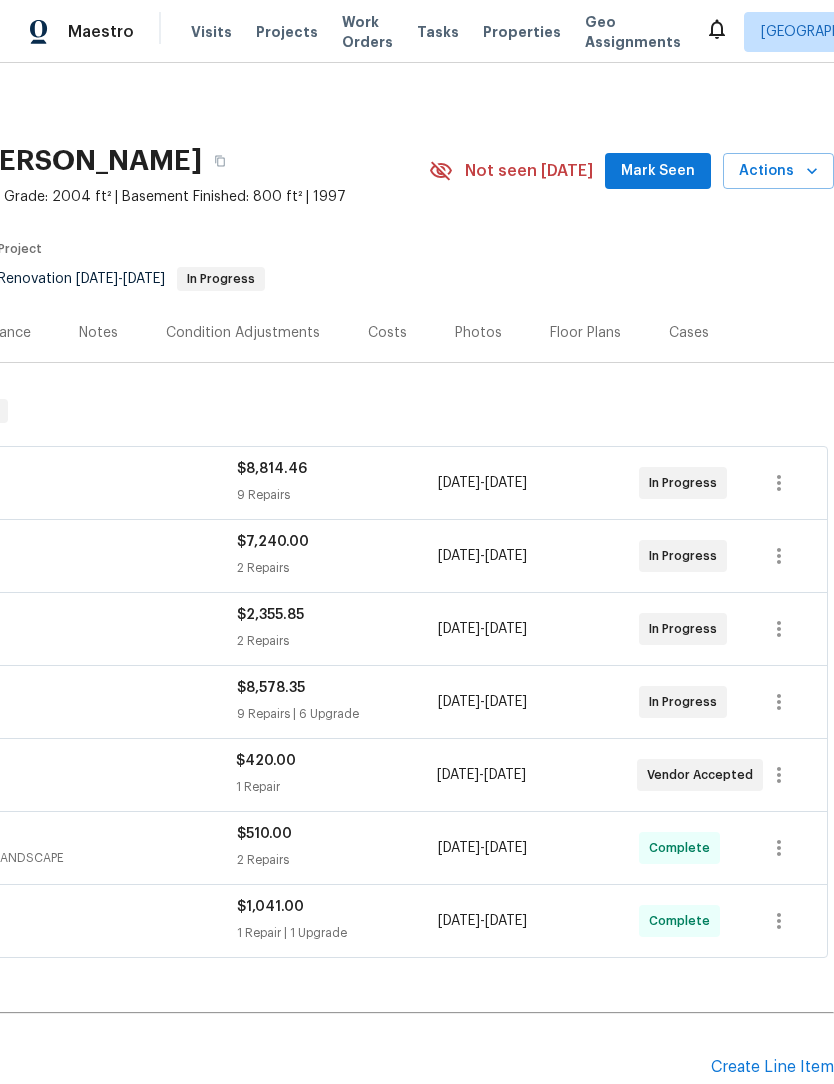 scroll, scrollTop: 0, scrollLeft: 296, axis: horizontal 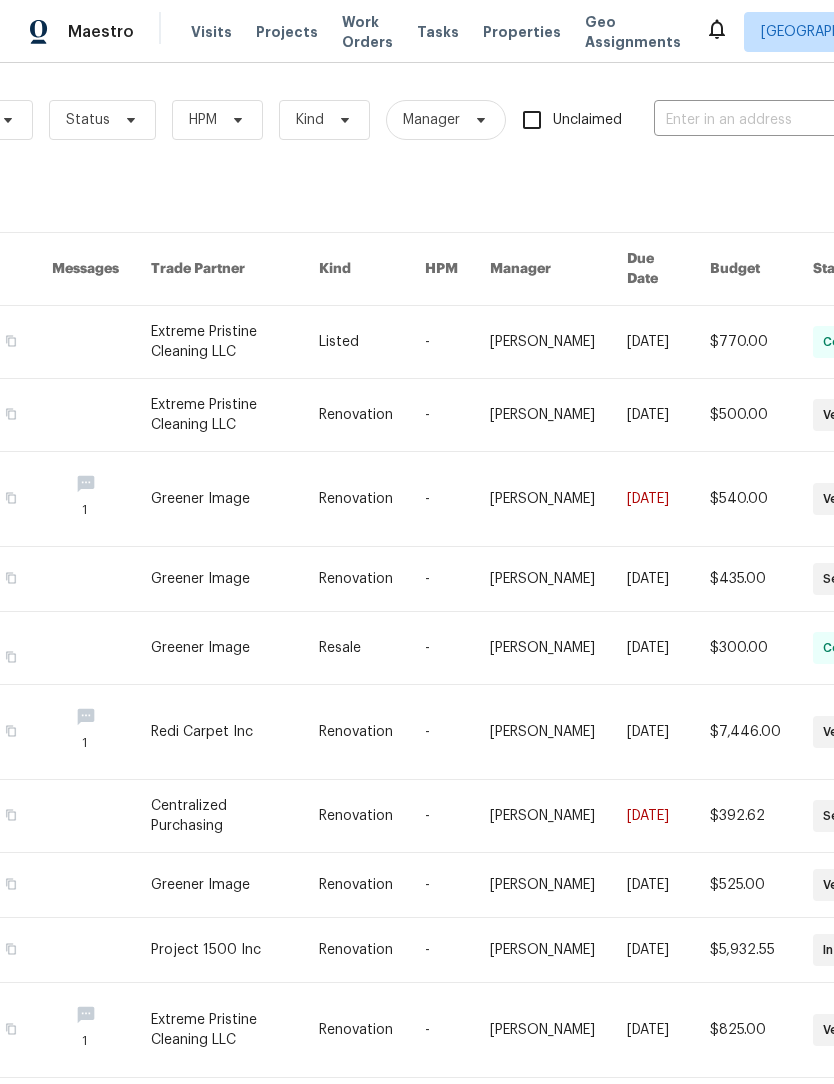click at bounding box center [754, 120] 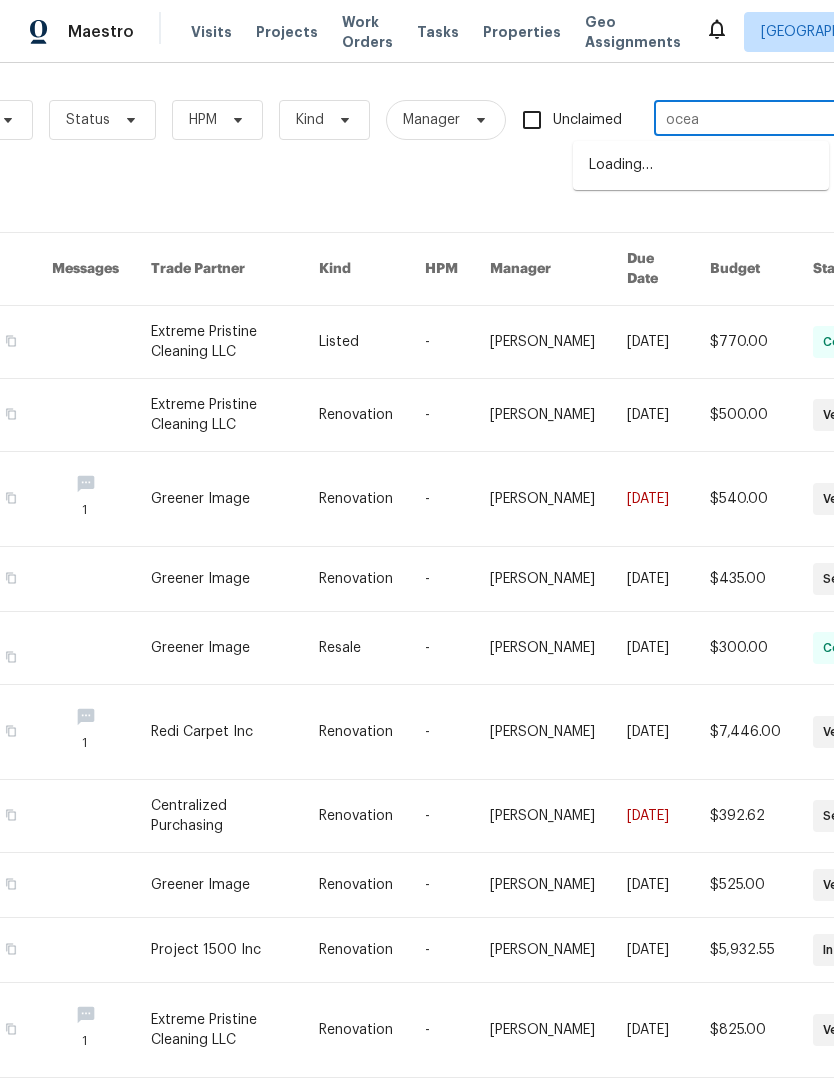 type on "ocean" 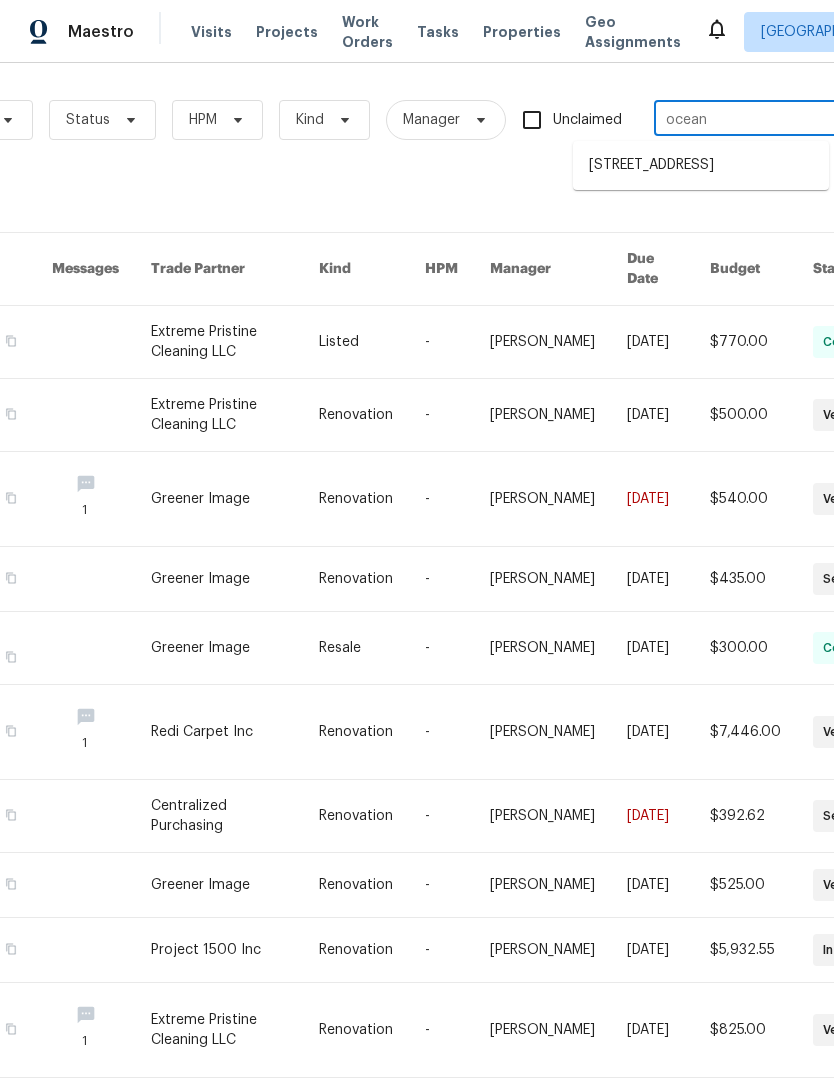 click on "[STREET_ADDRESS]" at bounding box center (701, 165) 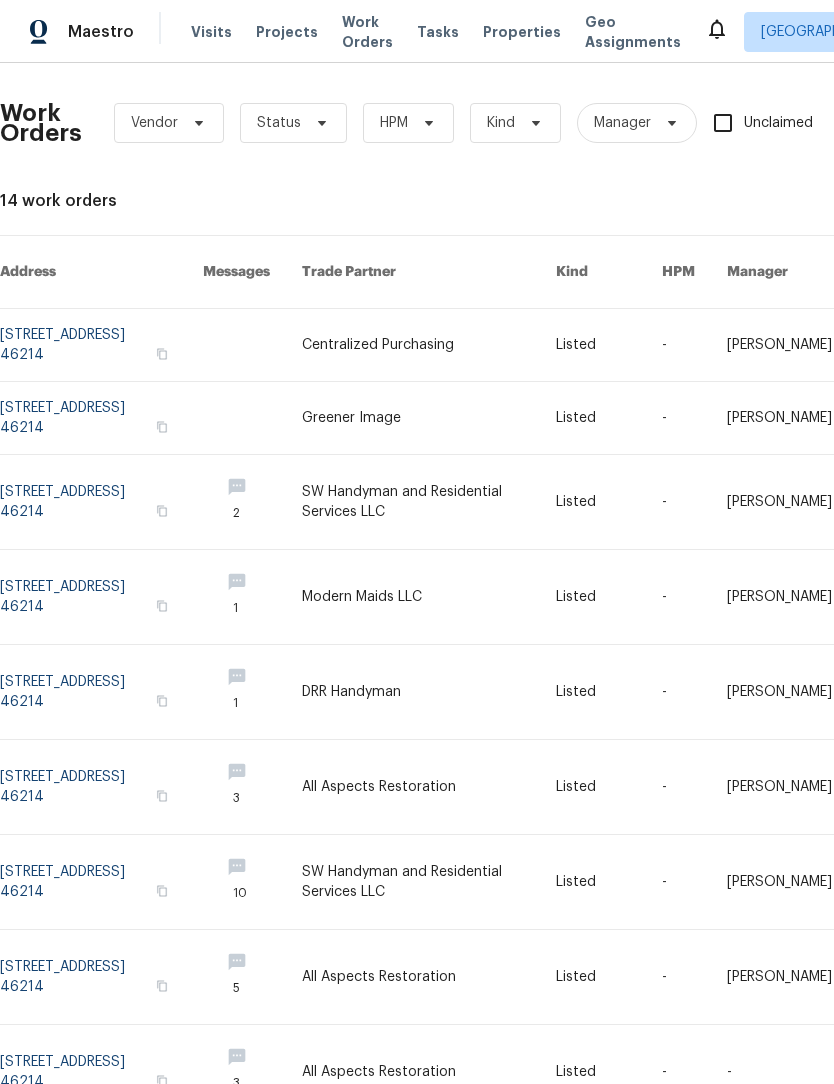 scroll, scrollTop: 0, scrollLeft: 0, axis: both 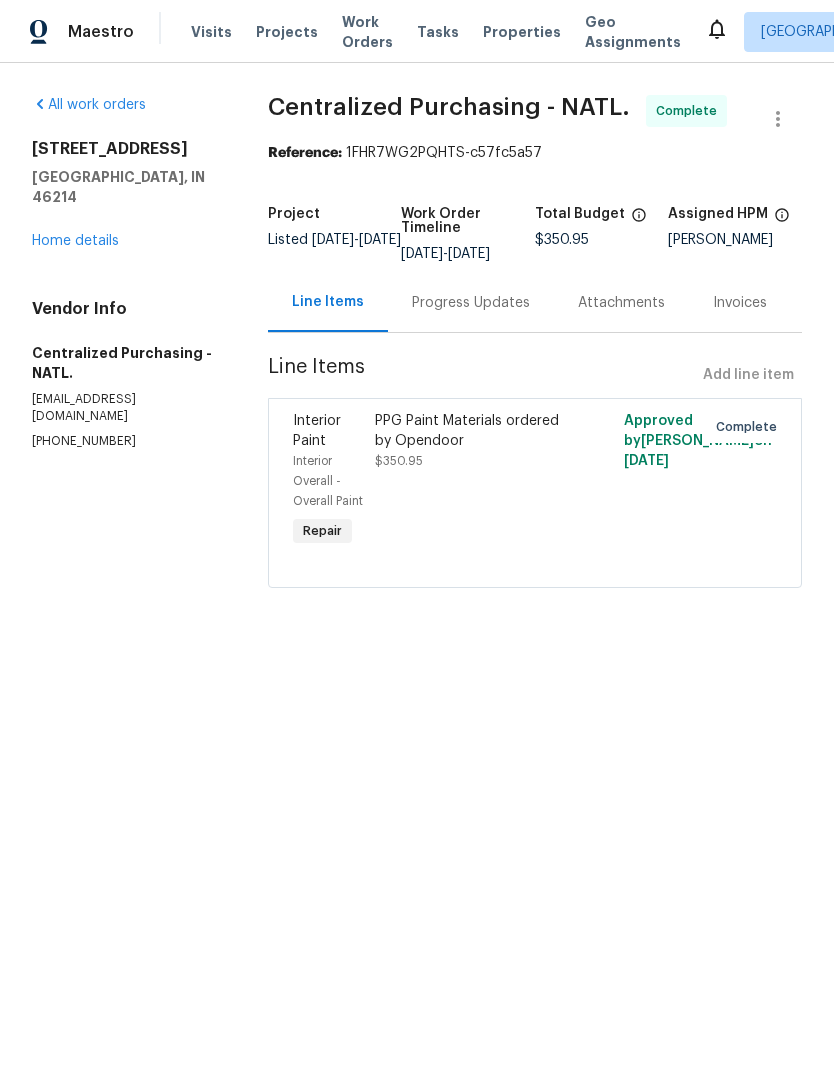click on "Home details" at bounding box center (75, 241) 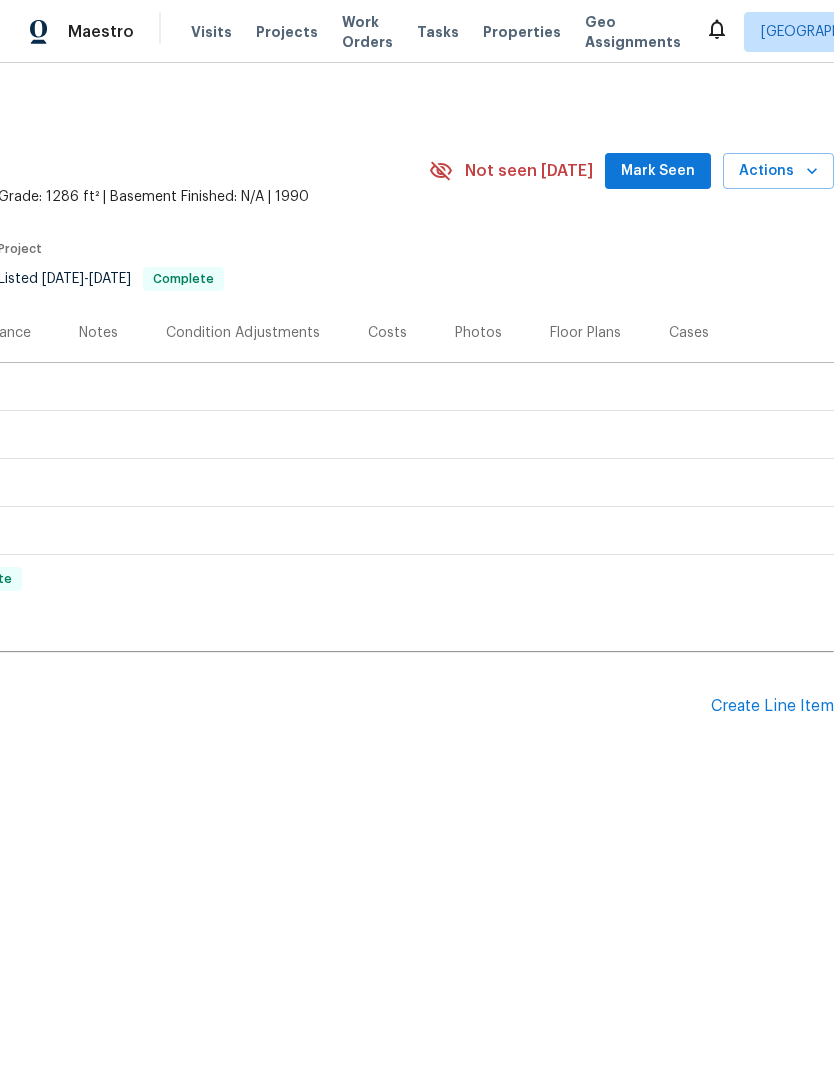 scroll, scrollTop: 0, scrollLeft: 296, axis: horizontal 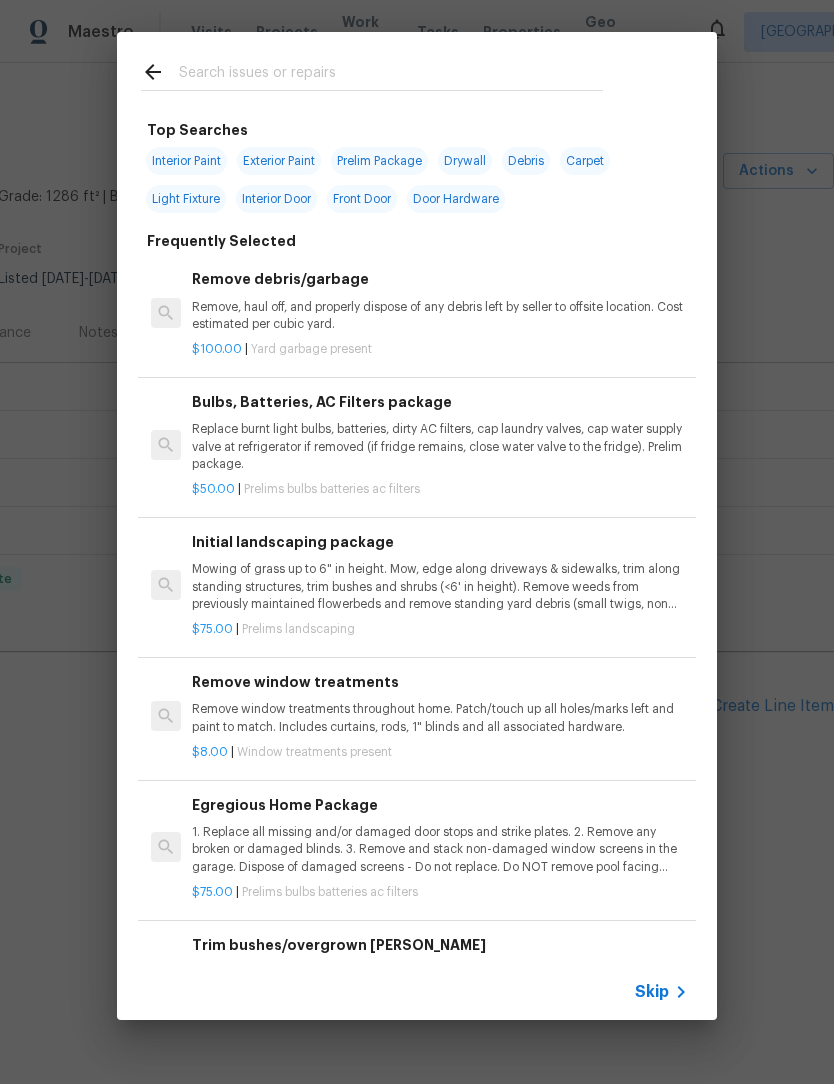 click at bounding box center (391, 75) 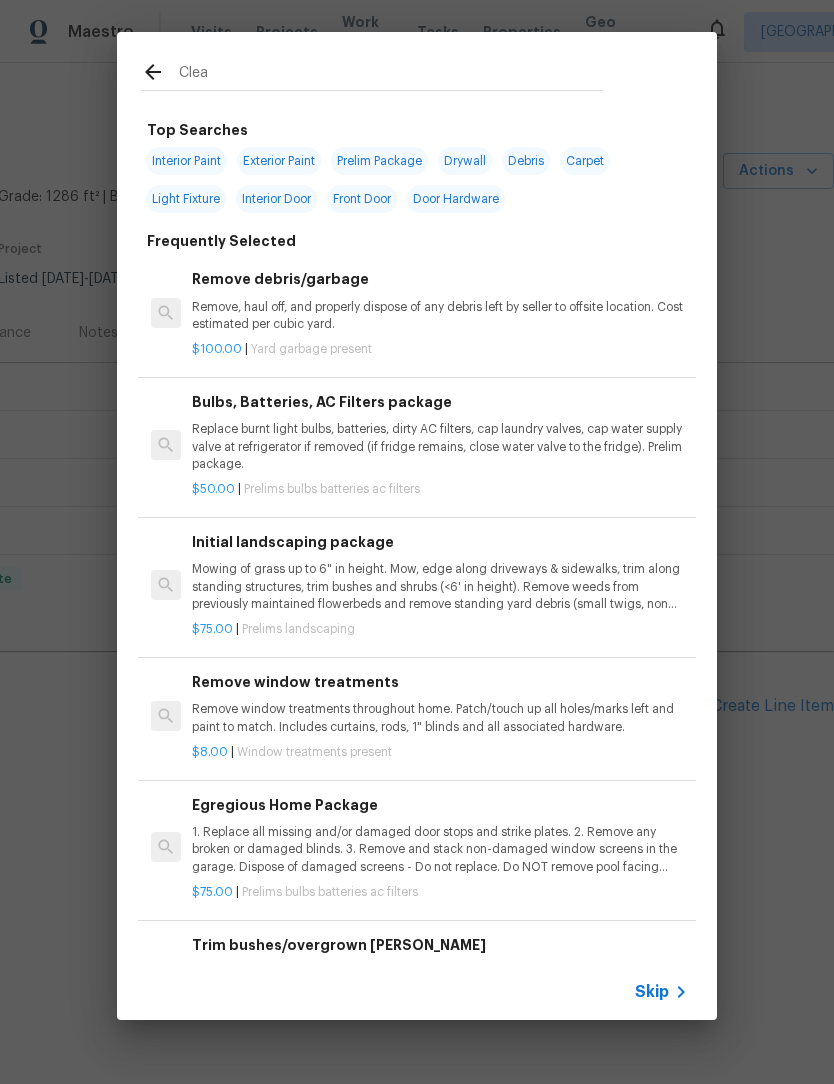 type on "Clean" 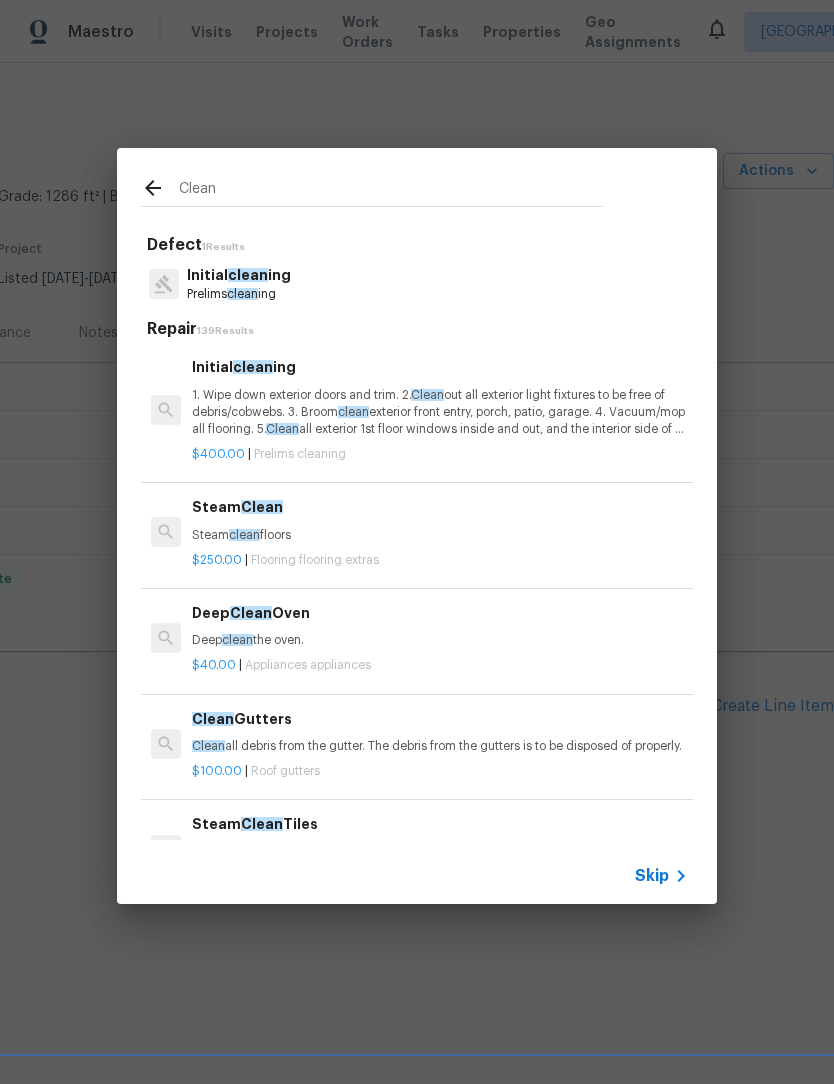 click on "1. Wipe down exterior doors and trim. 2.  Clean  out all exterior light fixtures to be free of debris/cobwebs. 3. Broom  clean  exterior front entry, porch, patio, garage. 4. Vacuum/mop all flooring. 5.  Clean  all exterior 1st floor windows inside and out, and the interior side of all above grade windows.  Clean  all tracks/frames. 6.  Clean  all air vent grills. 7.  Clean  all interior window, base, sill and trim. 8.  Clean  all switch/outlet plates and remove any paint. 9.  Clean  all light fixtures and ceiling fans. 10.  Clean  all doors, frames and trim. 11.  Clean  kitchen and laundry appliances - inside-outside and underneath. 12.  Clean  cabinetry inside and outside and top including drawers. 13.  Clean  counters, sinks, plumbing fixtures, toilets seat to remain down. 14.  Clean  showers, tubs, surrounds, wall tile free of grime and soap scum. 15.  Clean  window coverings if left in place. 16.  Clean  baseboards. 17.  Clean" at bounding box center (440, 412) 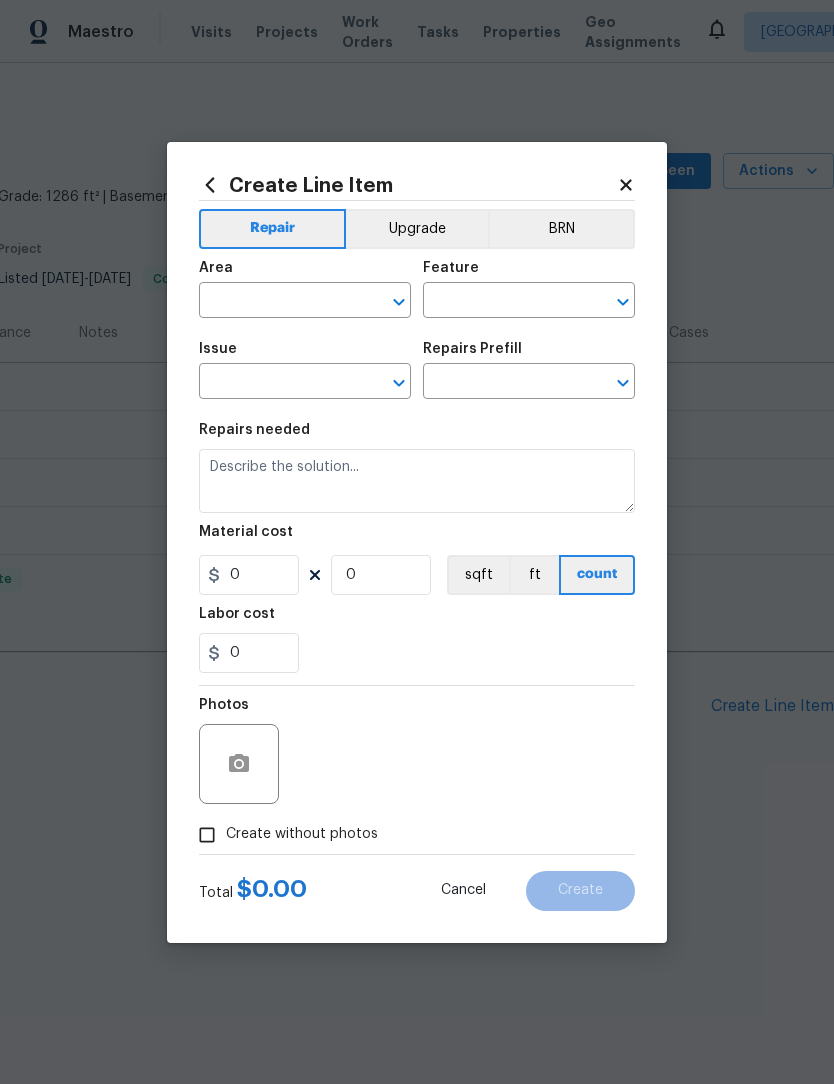 type on "Home Readiness Packages" 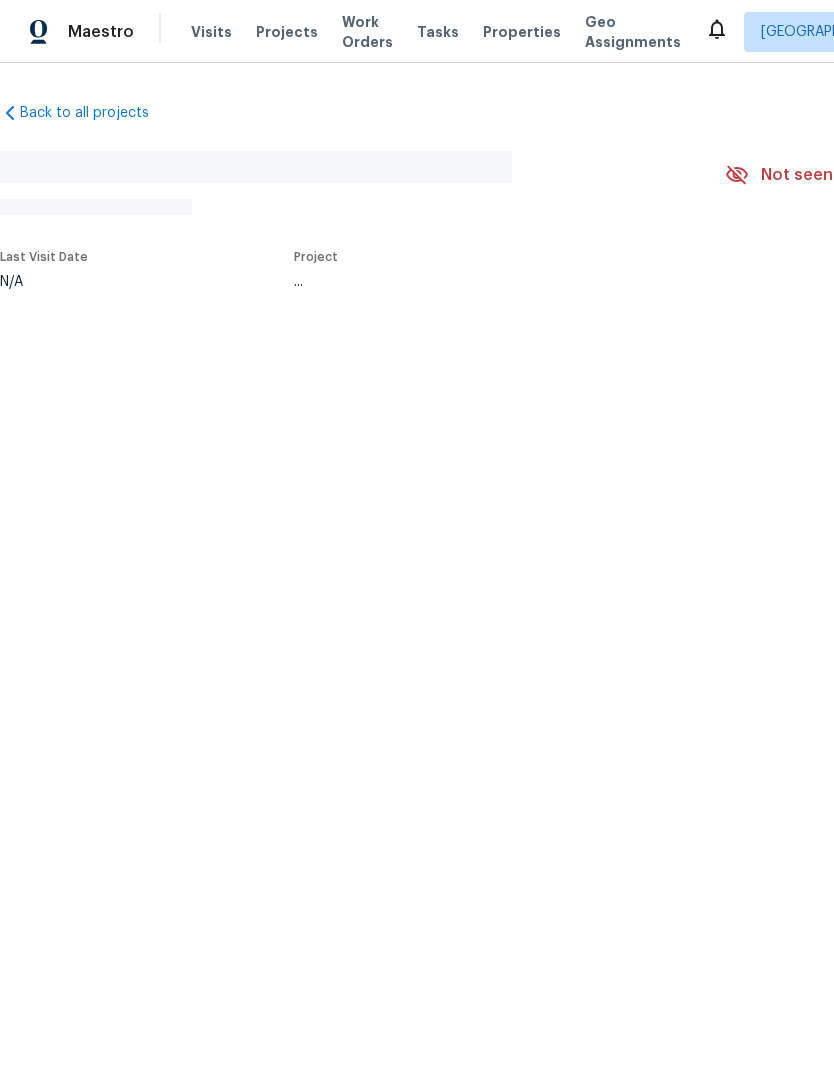 scroll, scrollTop: 0, scrollLeft: 0, axis: both 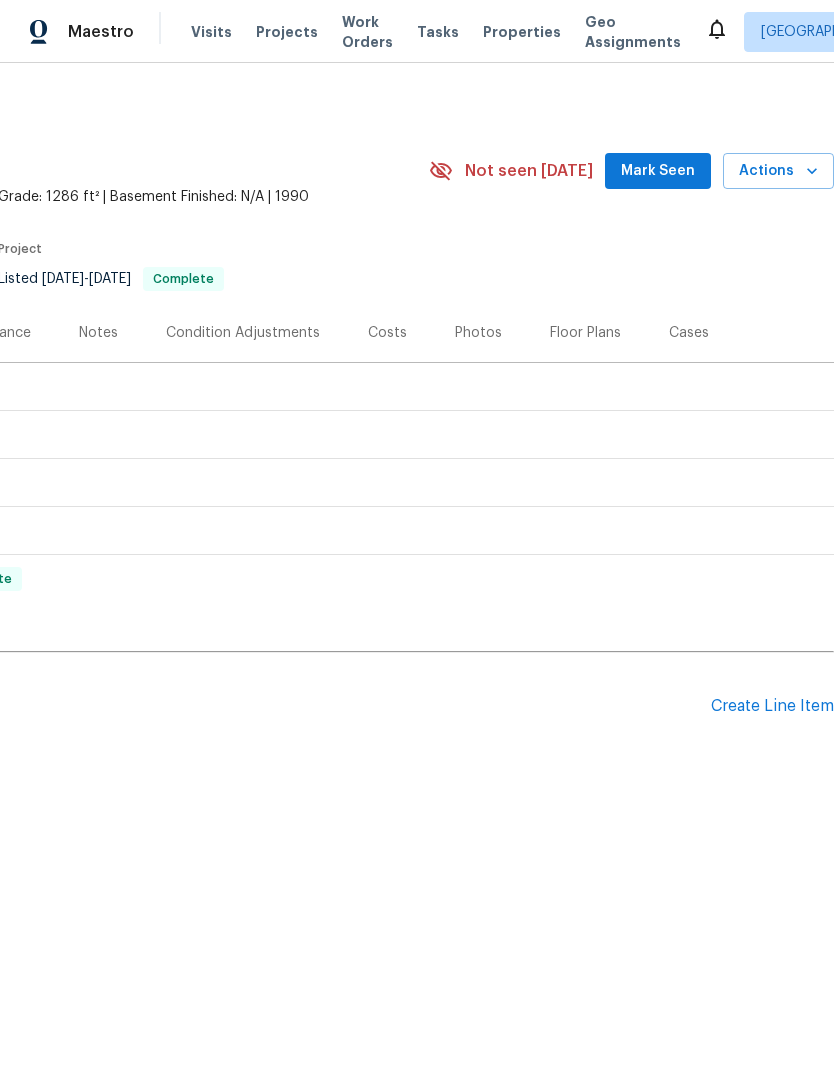 click on "Create Line Item" at bounding box center [772, 706] 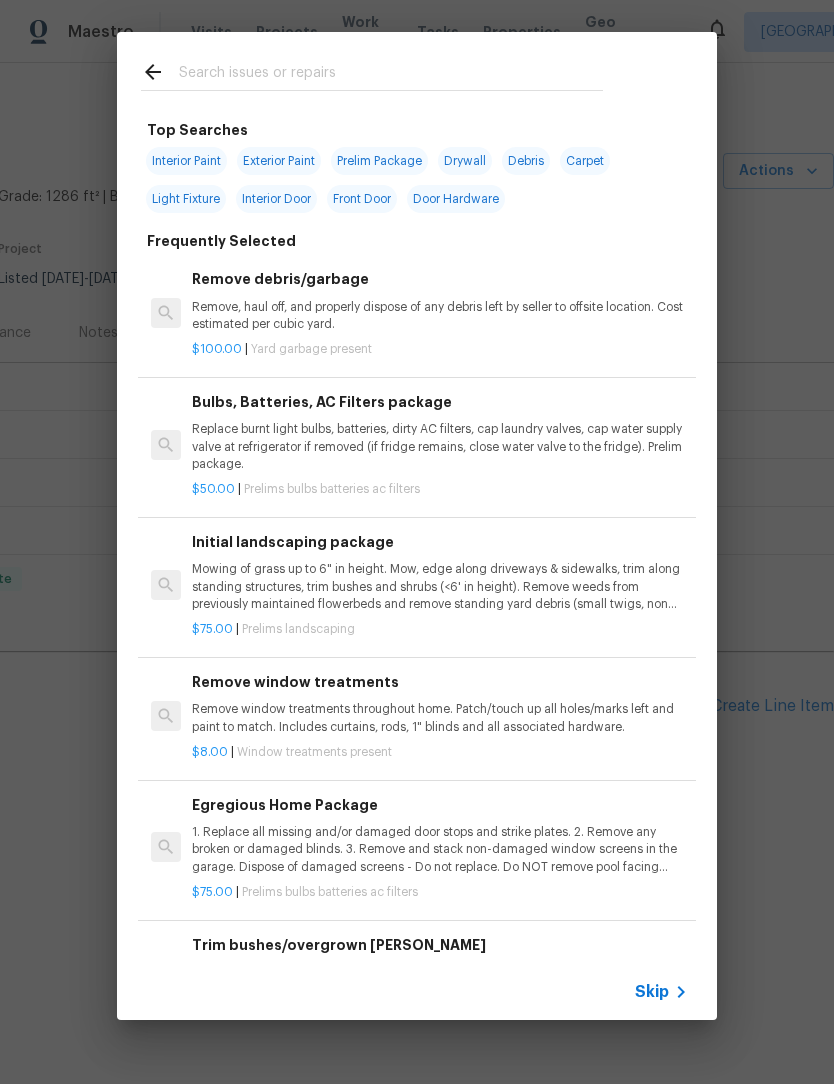 click at bounding box center [391, 75] 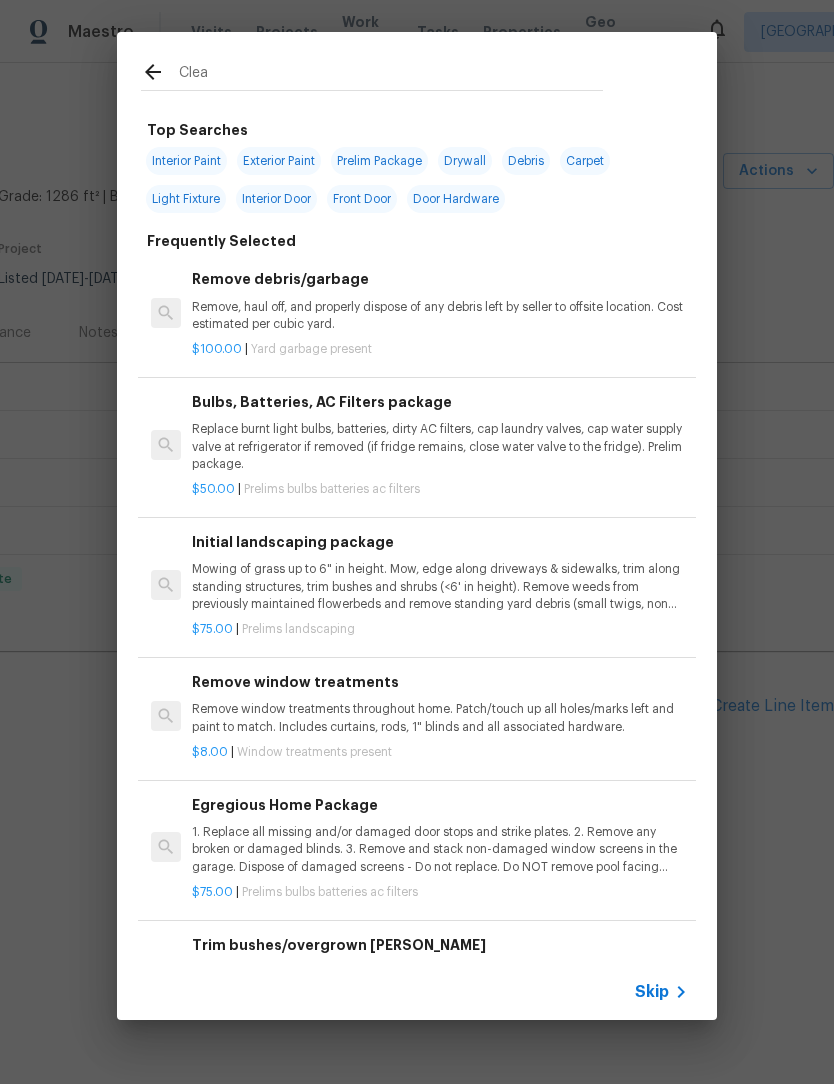 type on "Clean" 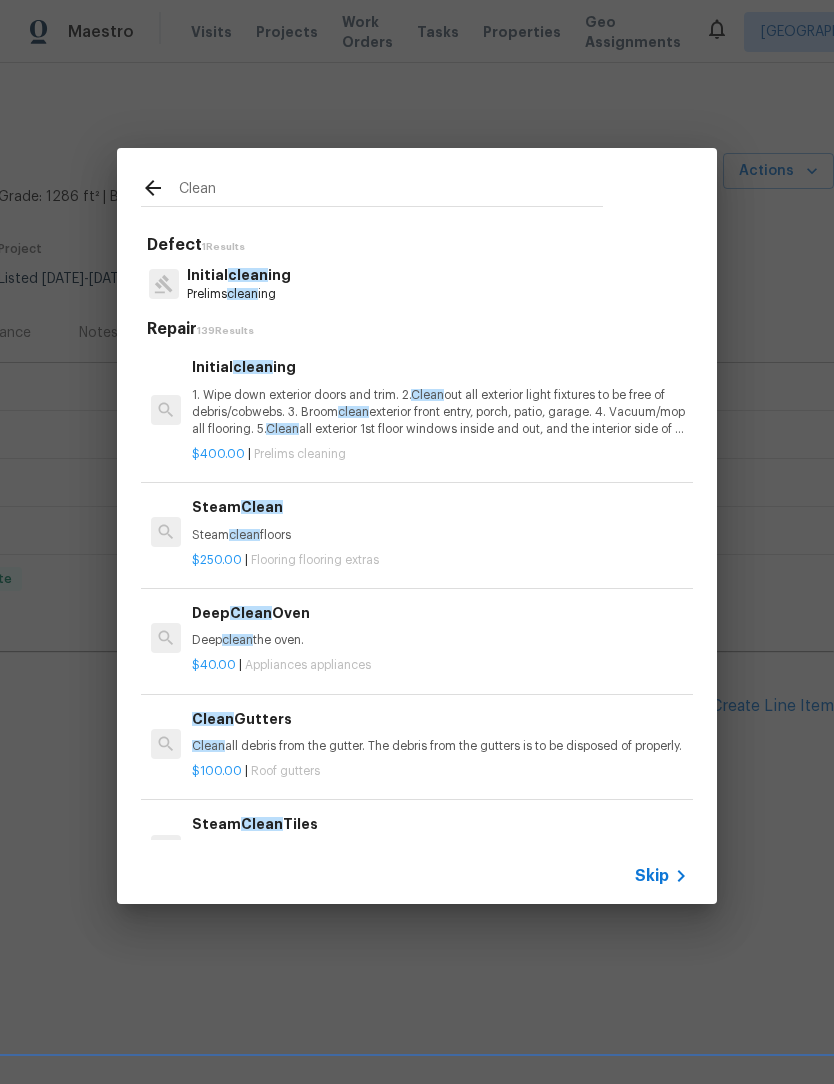 click on "1. Wipe down exterior doors and trim. 2.  Clean  out all exterior light fixtures to be free of debris/cobwebs. 3. Broom  clean  exterior front entry, porch, patio, garage. 4. Vacuum/mop all flooring. 5.  Clean  all exterior 1st floor windows inside and out, and the interior side of all above grade windows.  Clean  all tracks/frames. 6.  Clean  all air vent grills. 7.  Clean  all interior window, base, sill and trim. 8.  Clean  all switch/outlet plates and remove any paint. 9.  Clean  all light fixtures and ceiling fans. 10.  Clean  all doors, frames and trim. 11.  Clean  kitchen and laundry appliances - inside-outside and underneath. 12.  Clean  cabinetry inside and outside and top including drawers. 13.  Clean  counters, sinks, plumbing fixtures, toilets seat to remain down. 14.  Clean  showers, tubs, surrounds, wall tile free of grime and soap scum. 15.  Clean  window coverings if left in place. 16.  Clean  baseboards. 17.  Clean" at bounding box center (440, 412) 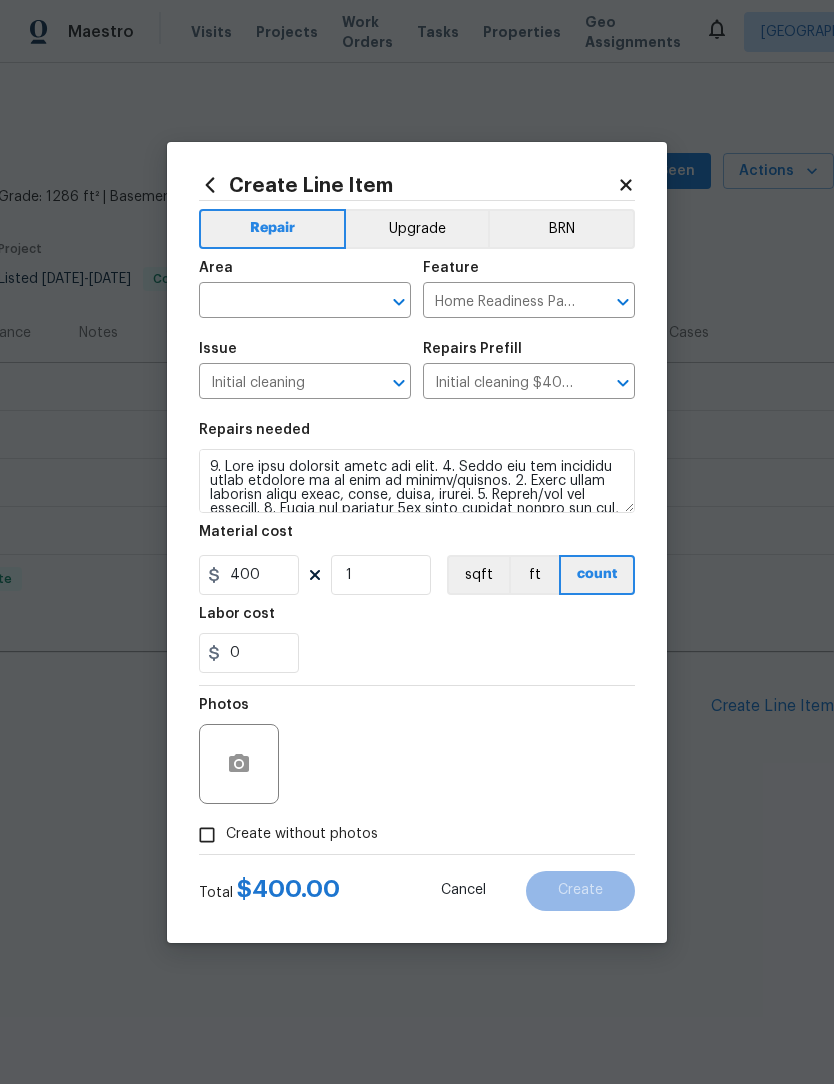 click at bounding box center [277, 302] 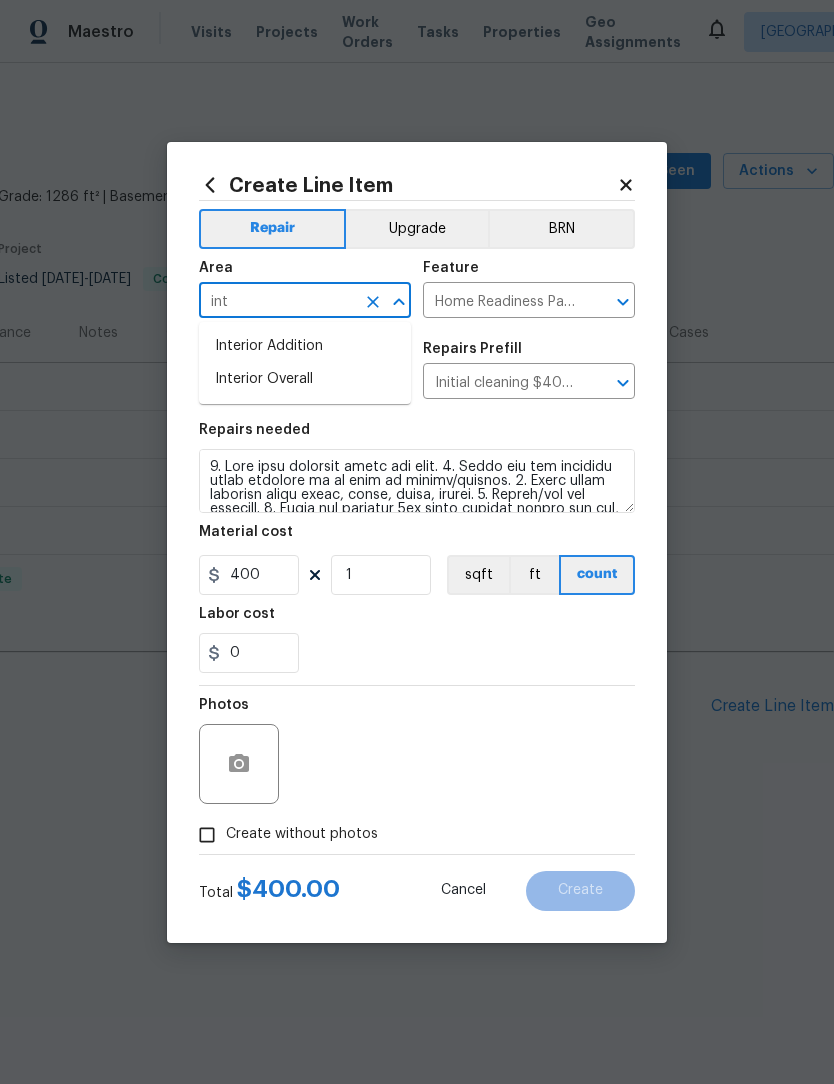 click on "Interior Overall" at bounding box center [305, 379] 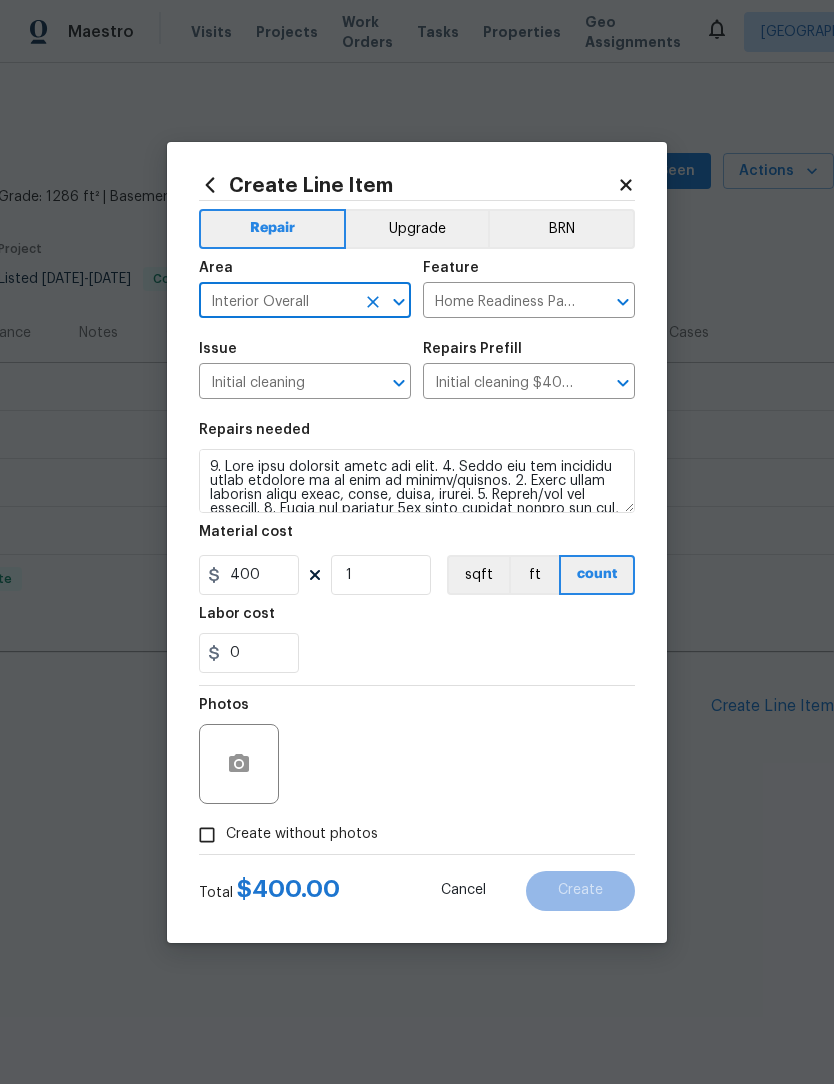 click on "Initial cleaning" at bounding box center (277, 383) 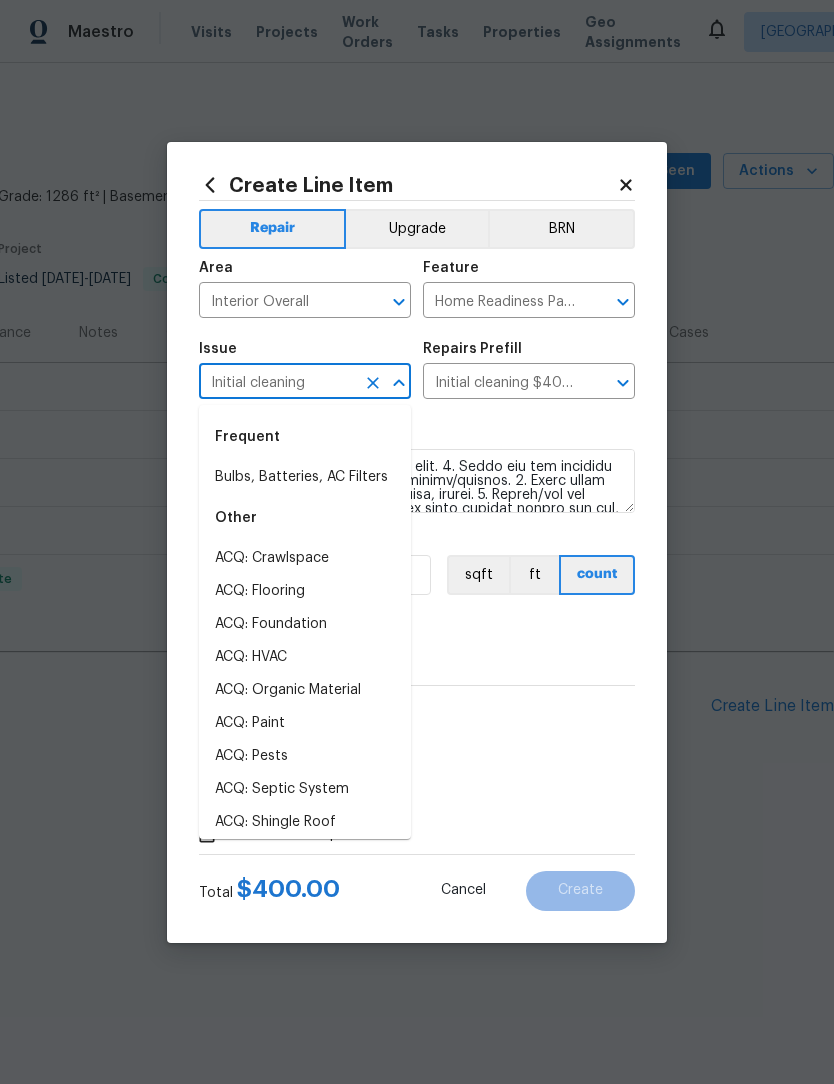 click on "Issue" at bounding box center (218, 349) 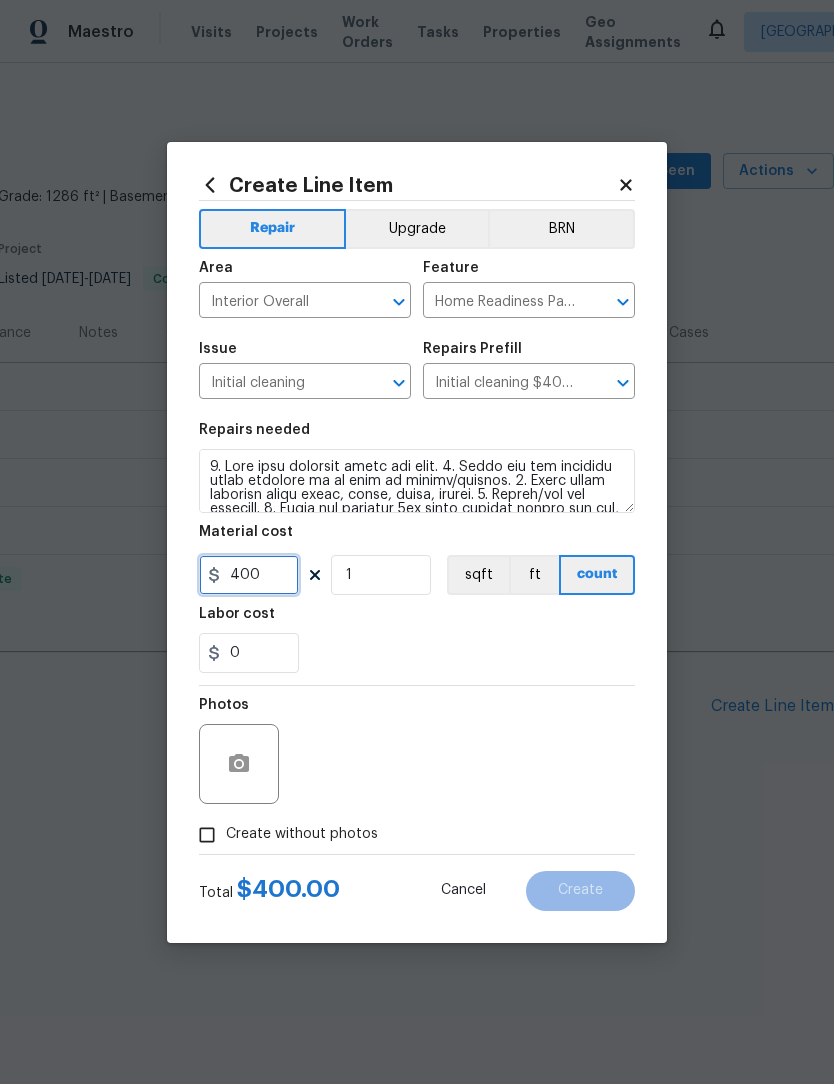 click on "400" at bounding box center (249, 575) 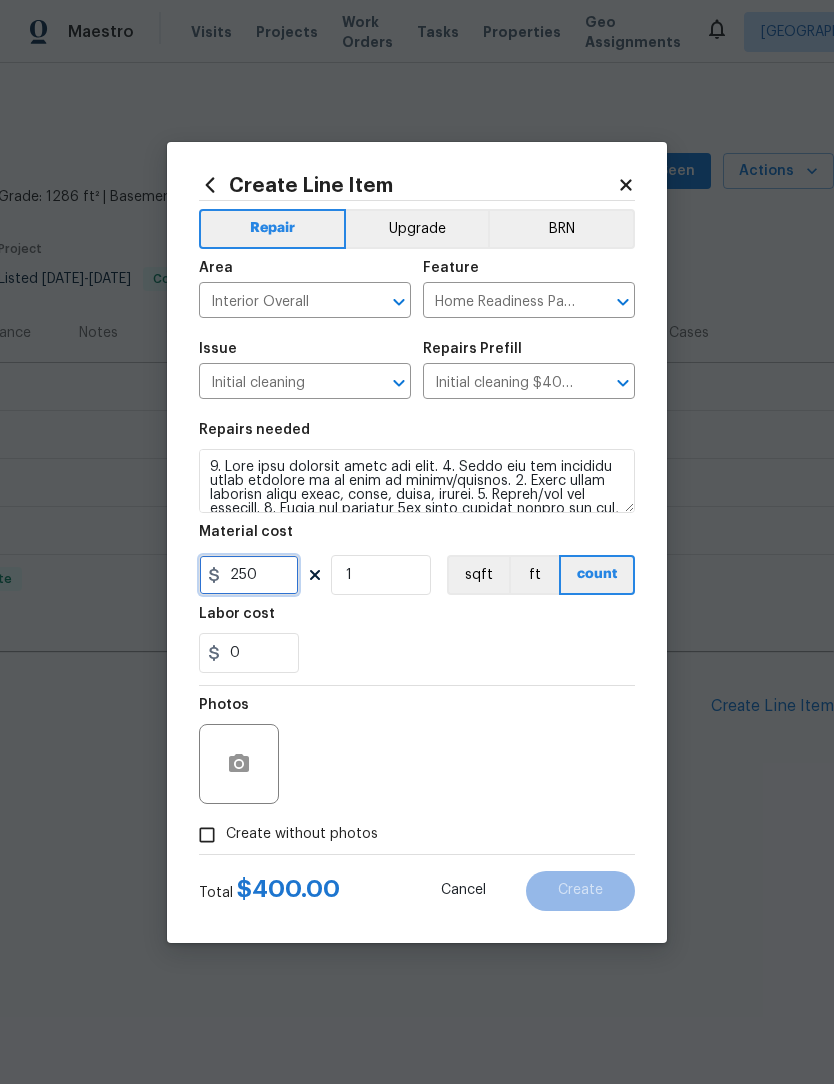 type on "250" 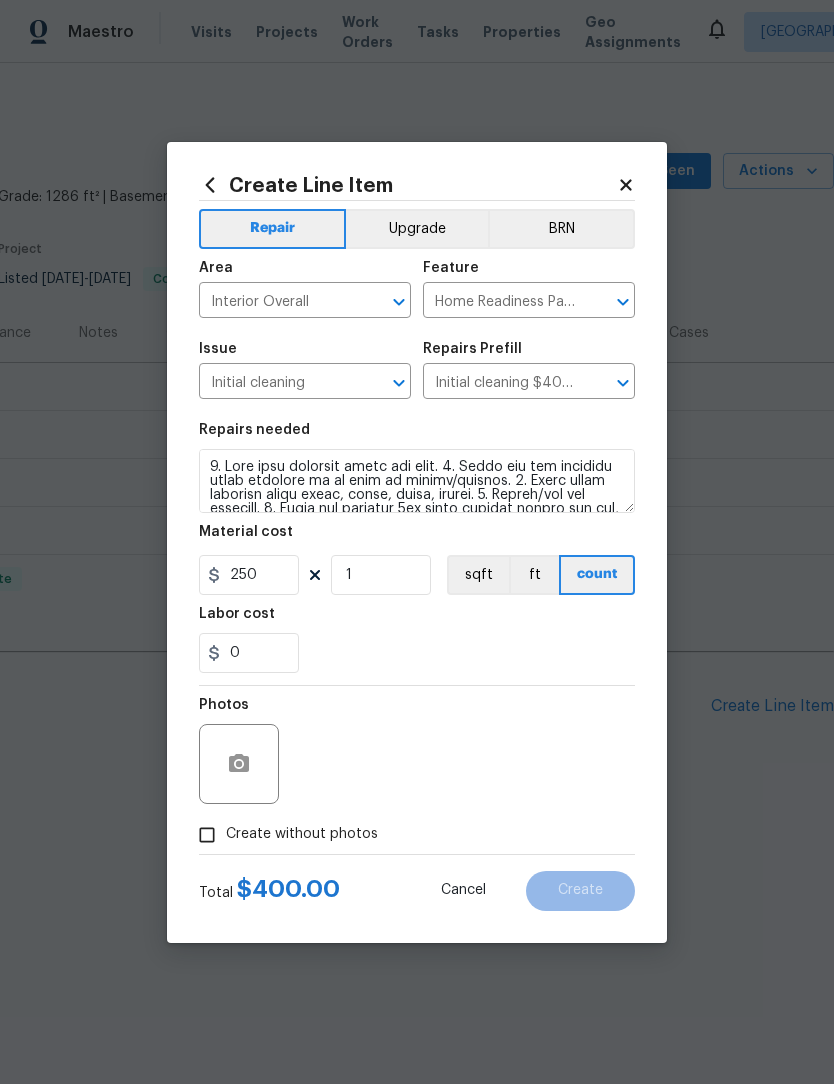 click on "0" at bounding box center (417, 653) 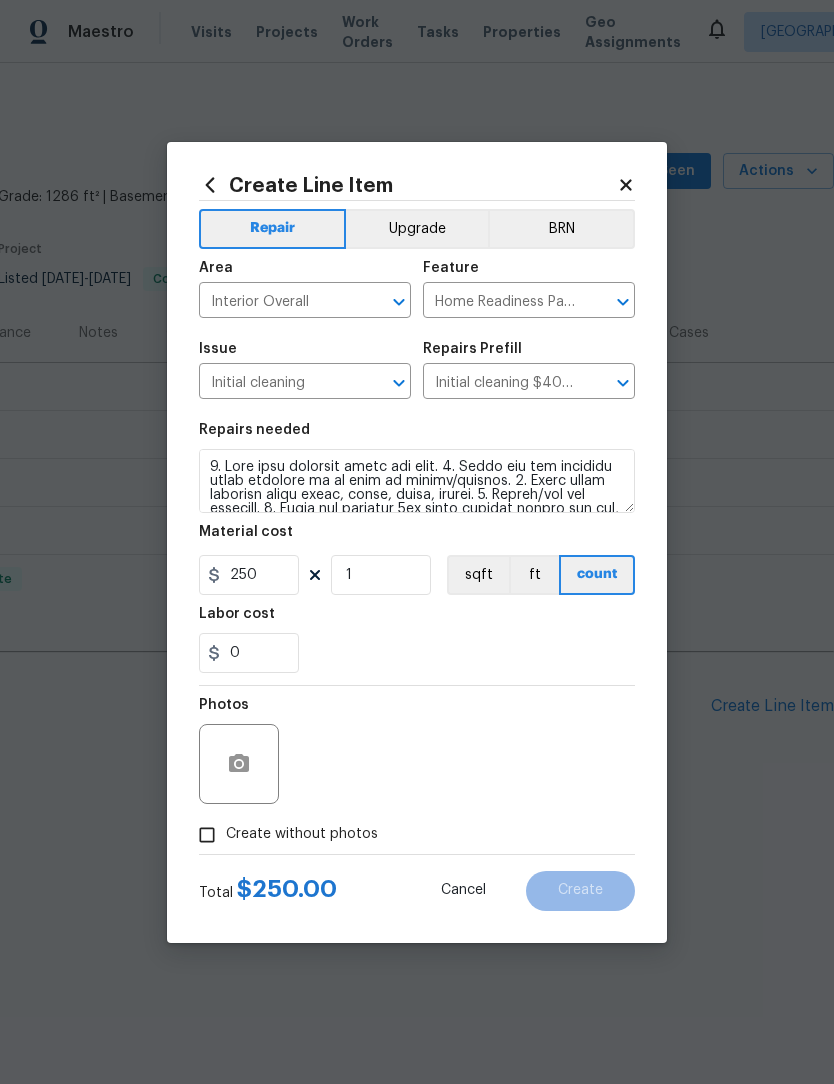 click on "Create without photos" at bounding box center (207, 835) 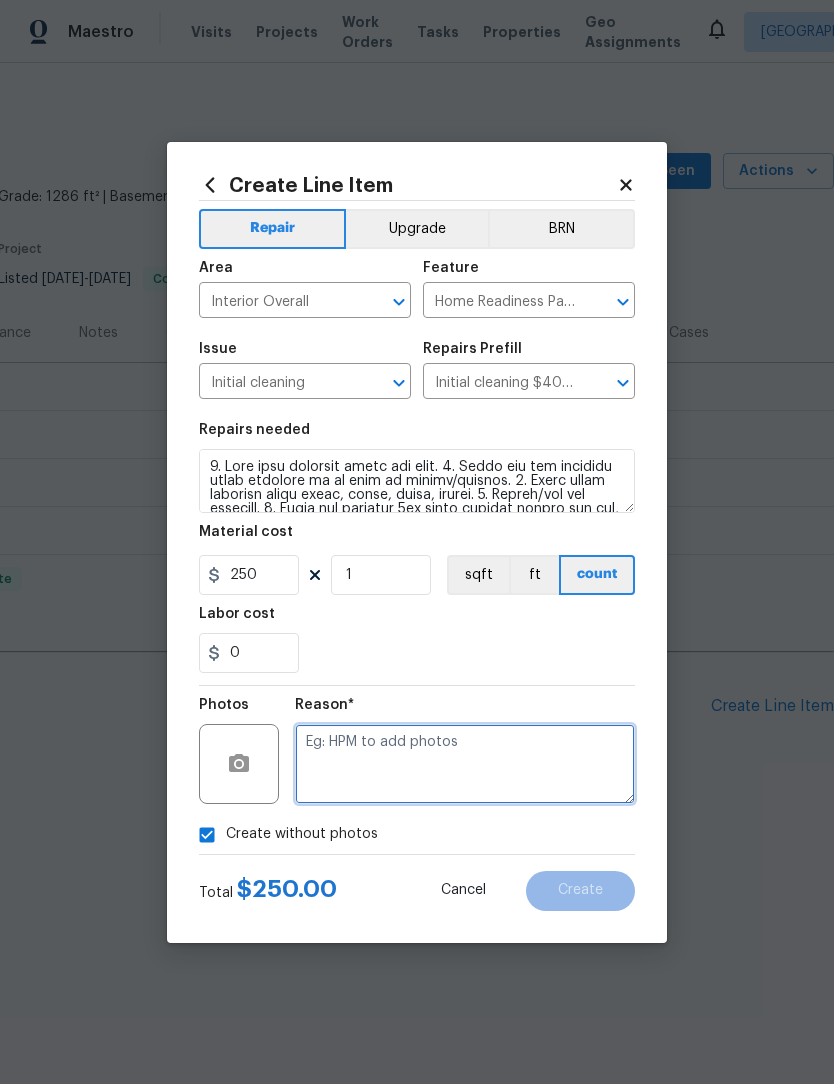 click at bounding box center [465, 764] 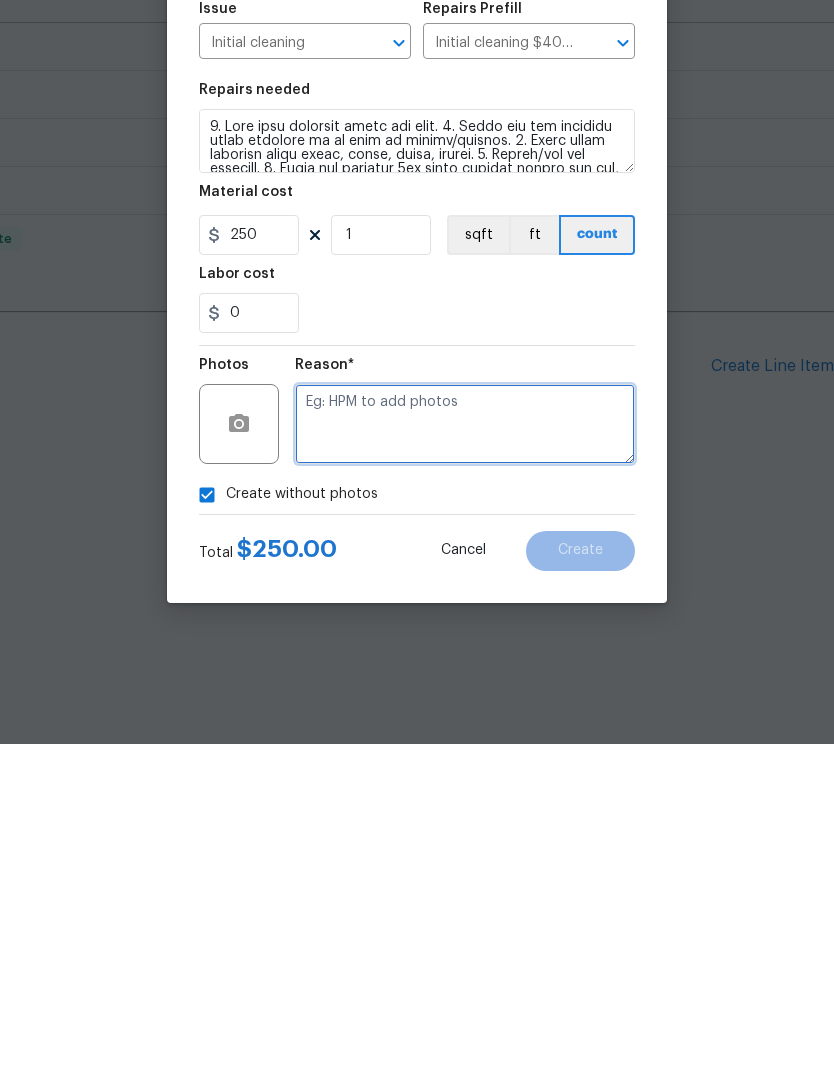 type on "." 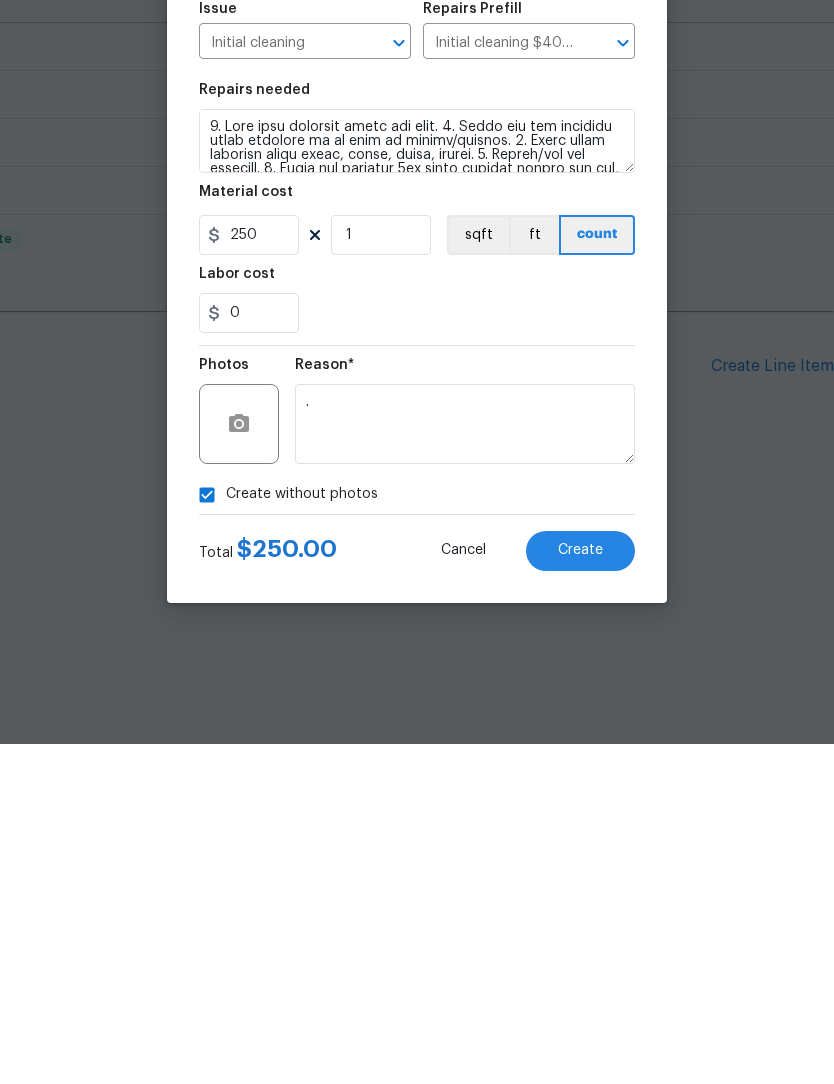 click on "Create without photos" at bounding box center [207, 835] 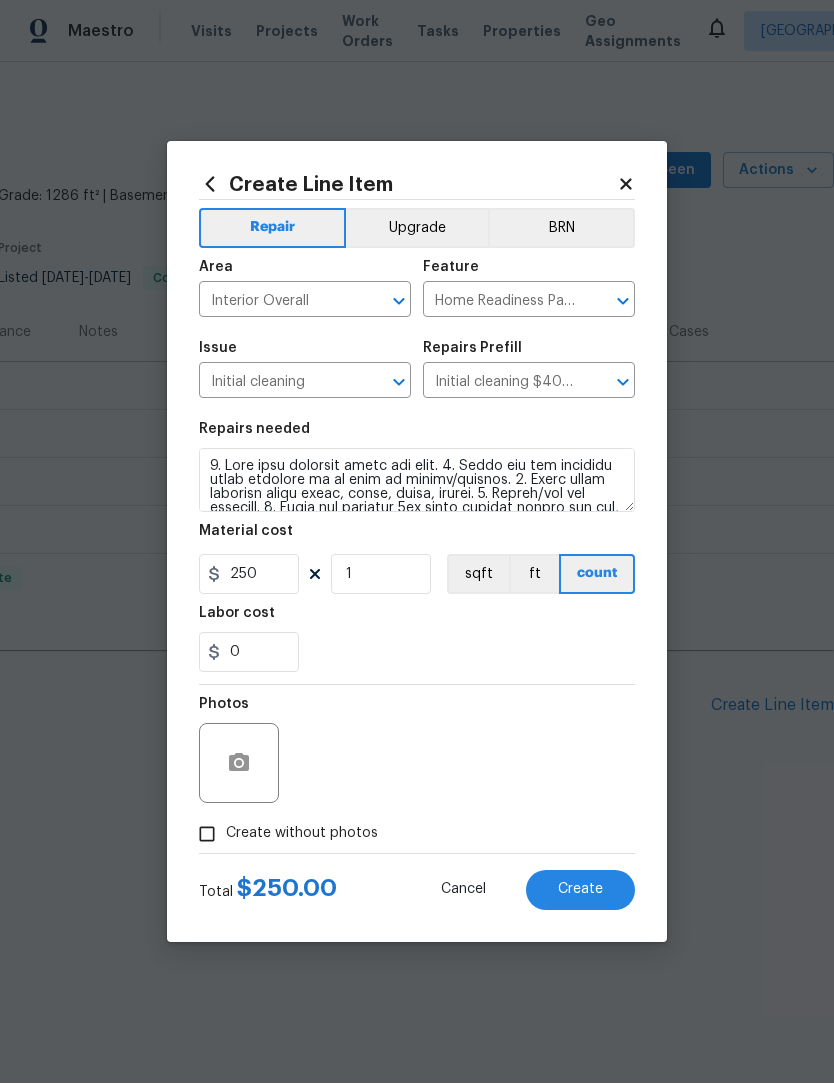 click on "Create" at bounding box center [580, 891] 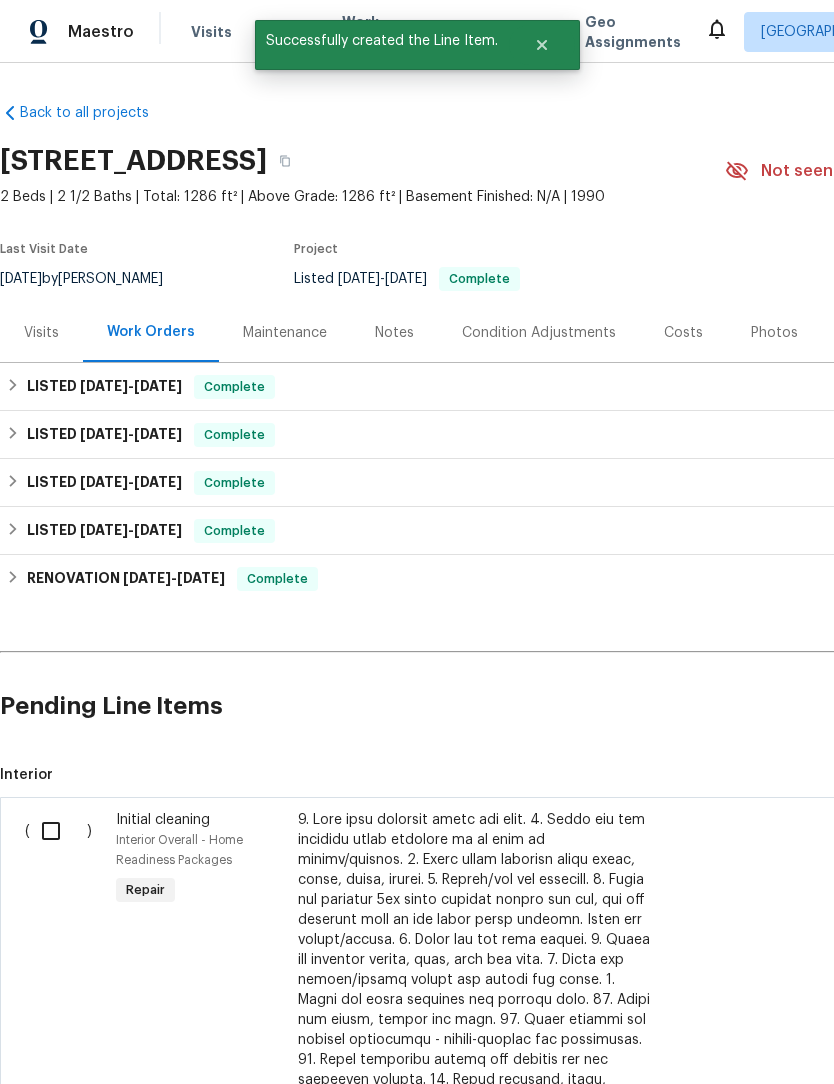 scroll, scrollTop: 0, scrollLeft: 0, axis: both 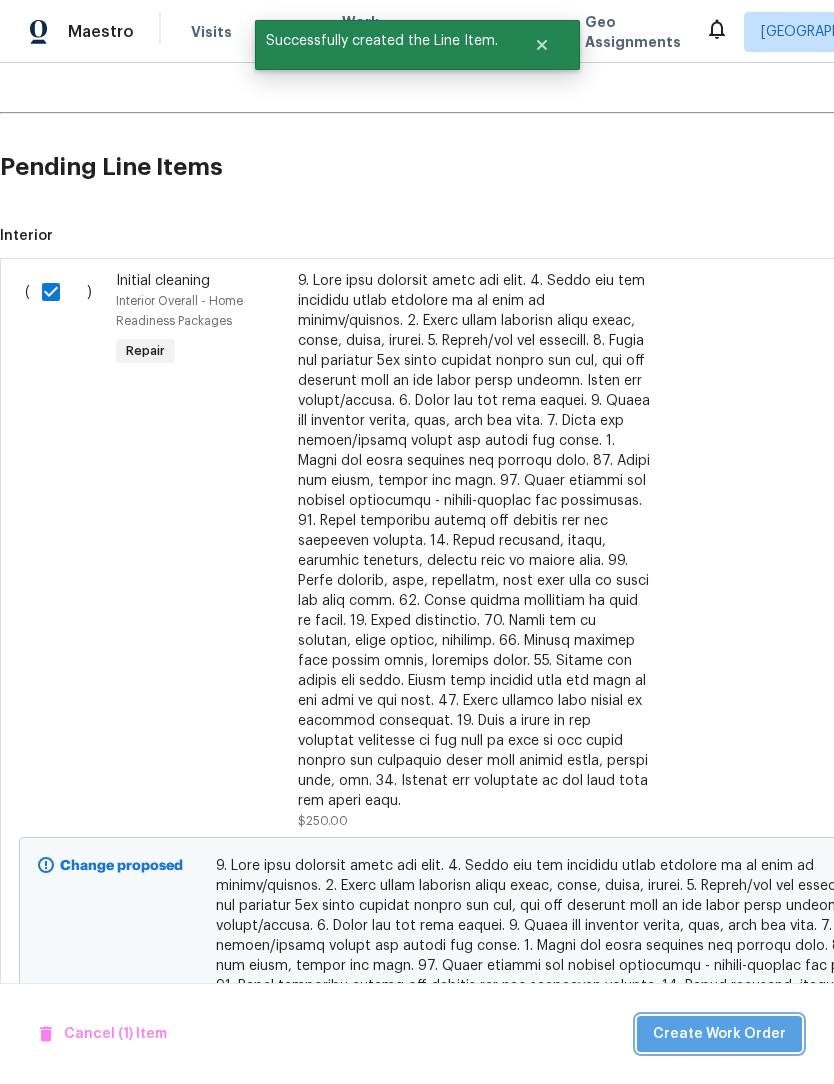 click on "Create Work Order" at bounding box center [719, 1034] 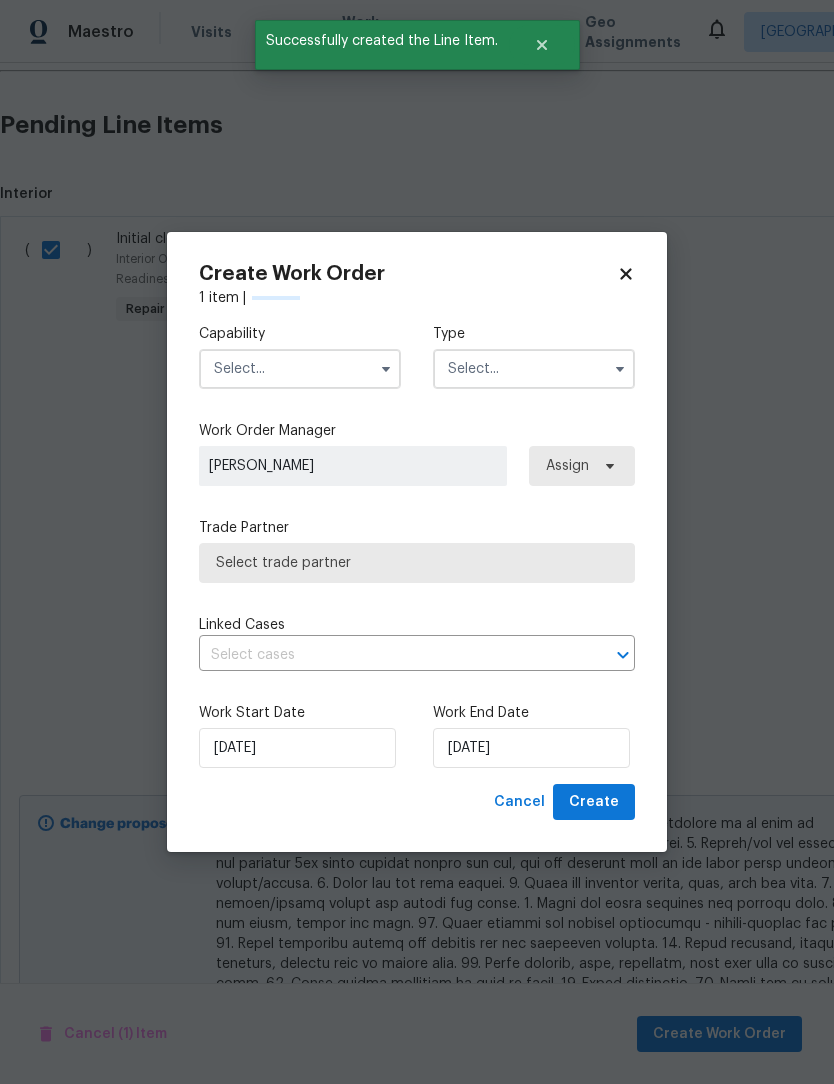 checkbox on "false" 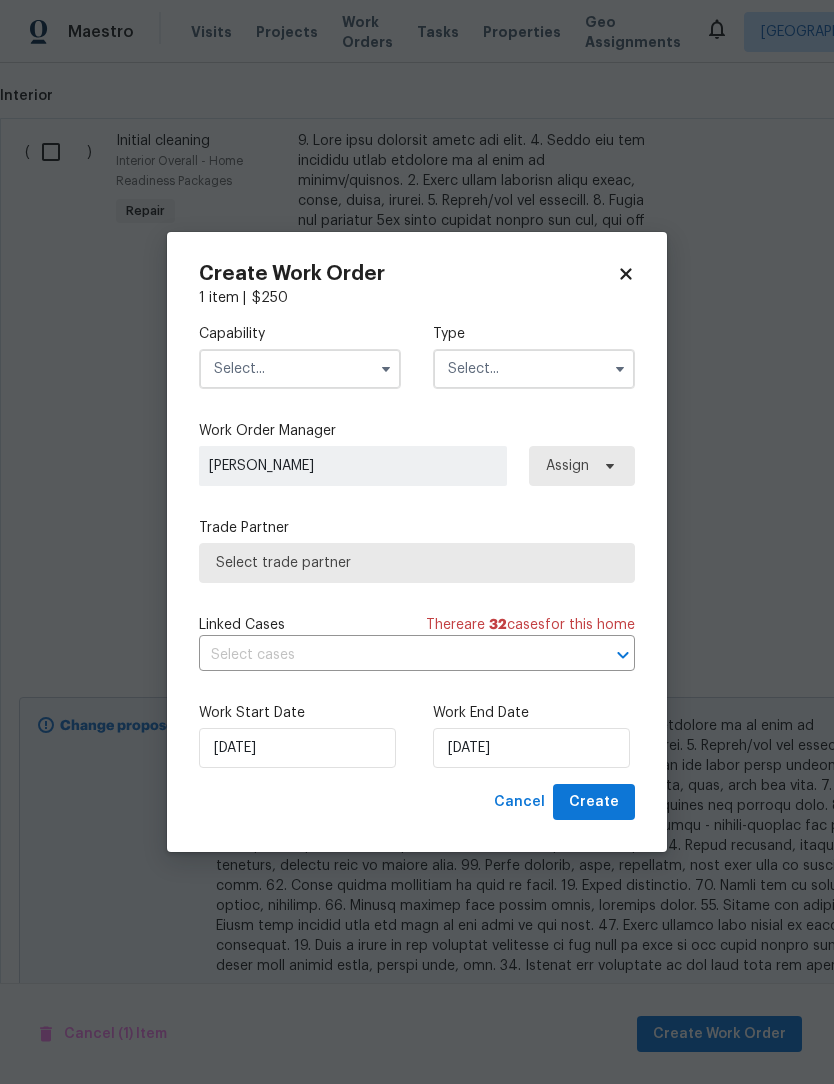 click at bounding box center (300, 369) 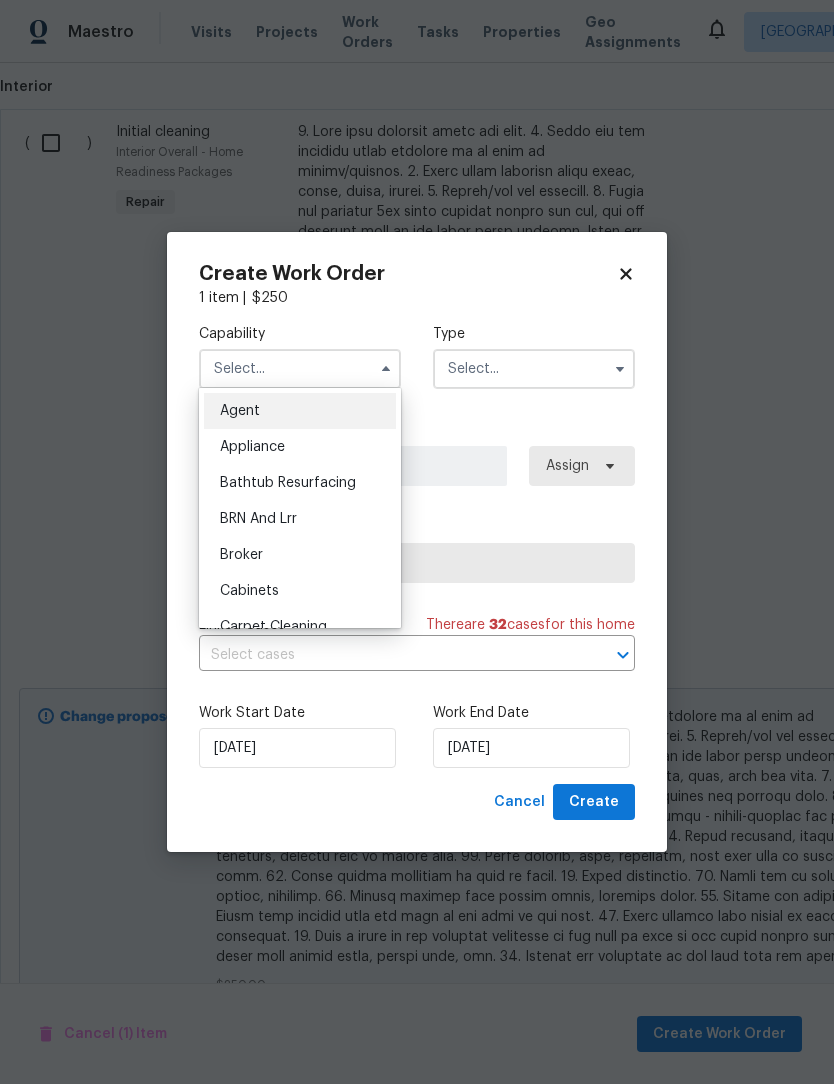 scroll, scrollTop: 687, scrollLeft: 0, axis: vertical 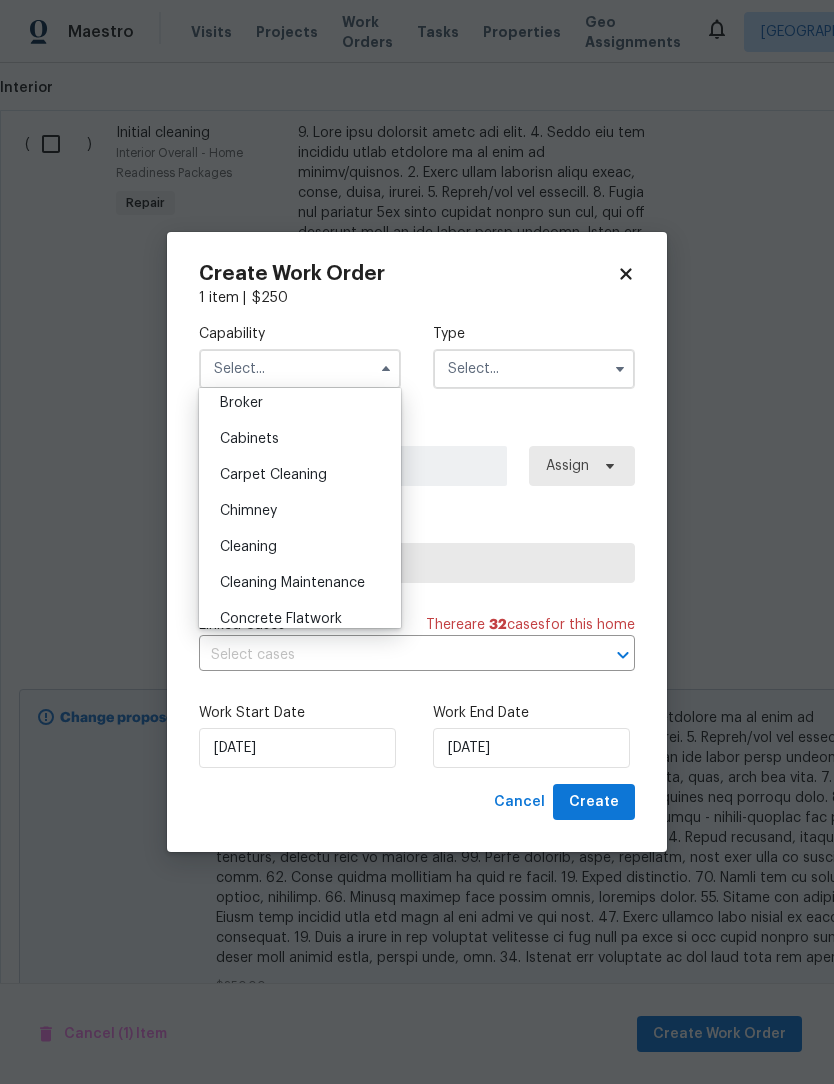 click on "Cleaning" at bounding box center [248, 547] 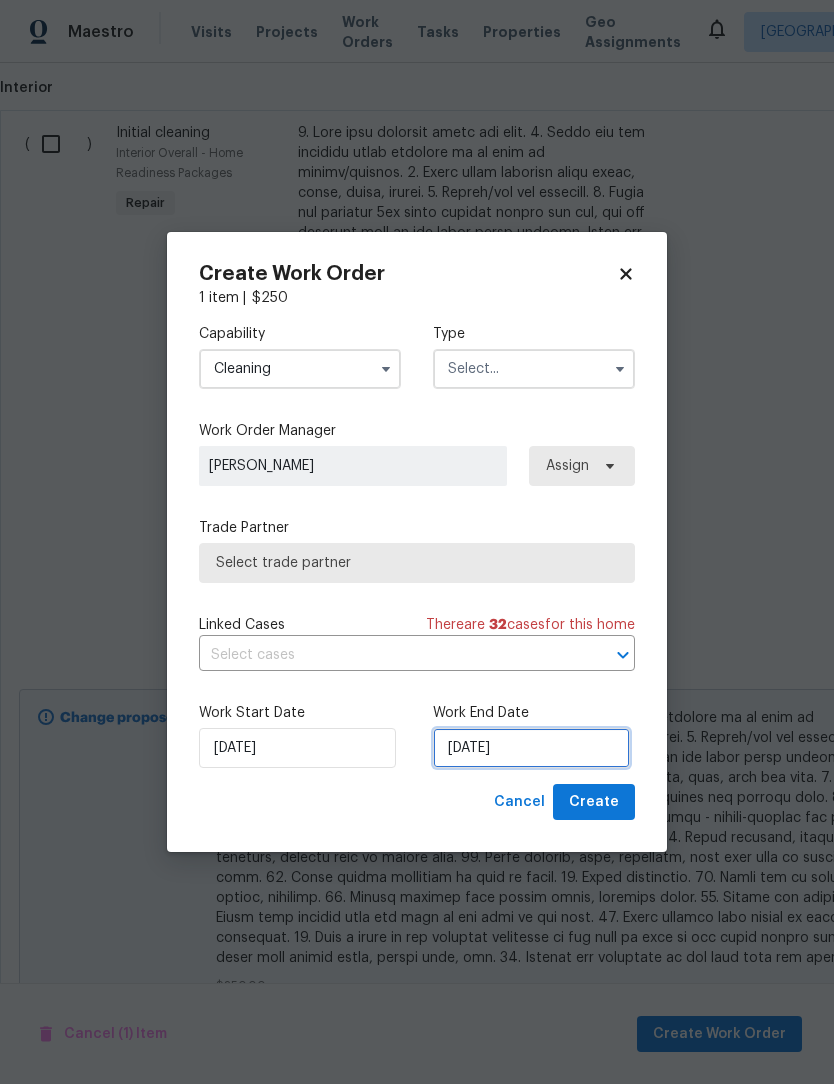 click on "[DATE]" at bounding box center (531, 748) 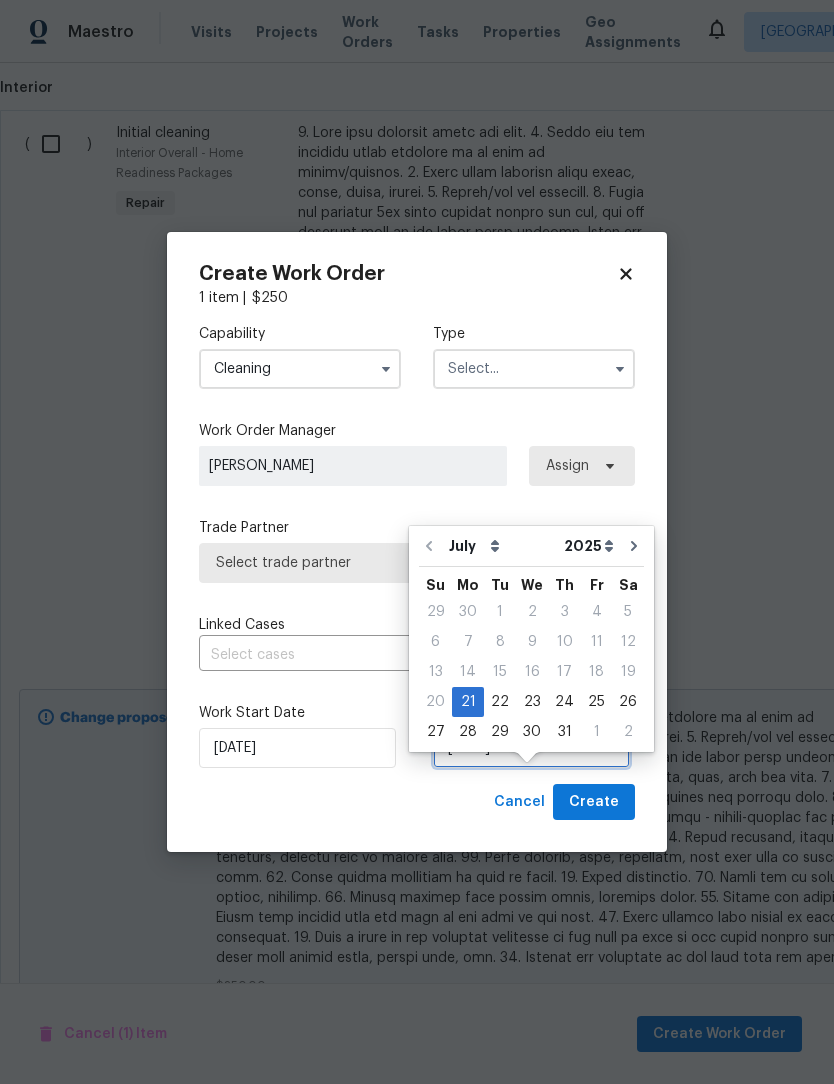scroll, scrollTop: 37, scrollLeft: 0, axis: vertical 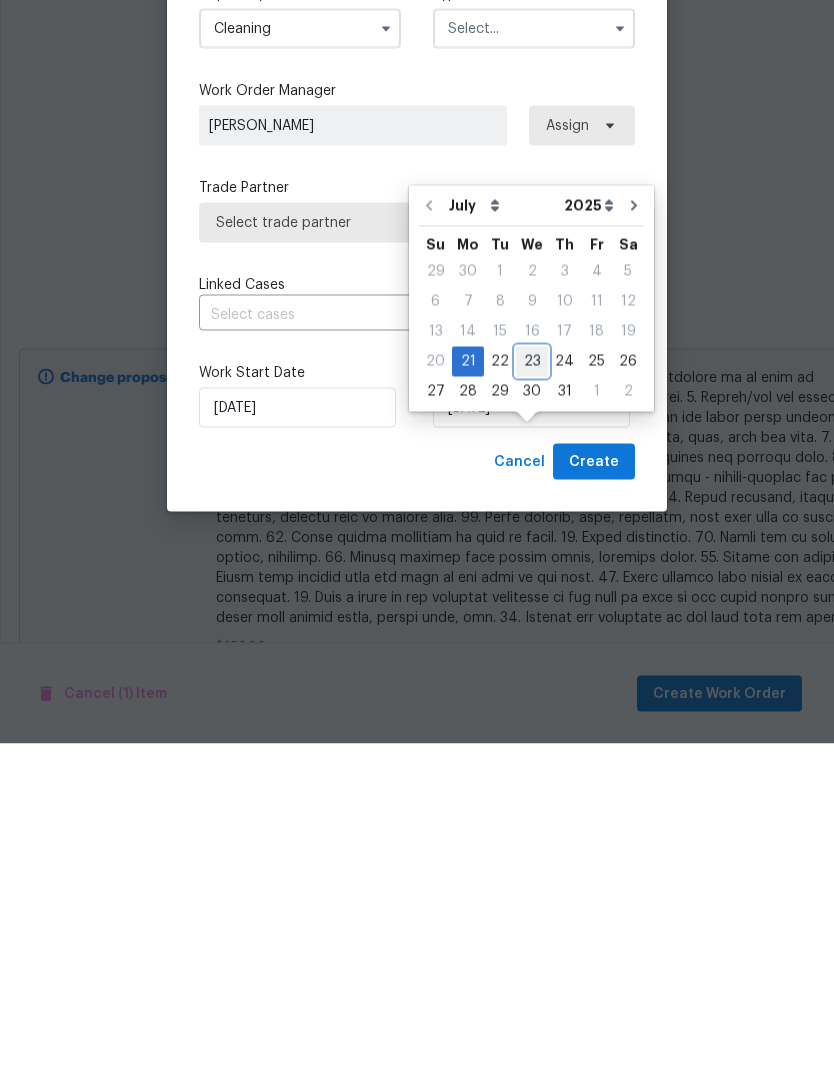 click on "23" at bounding box center (532, 702) 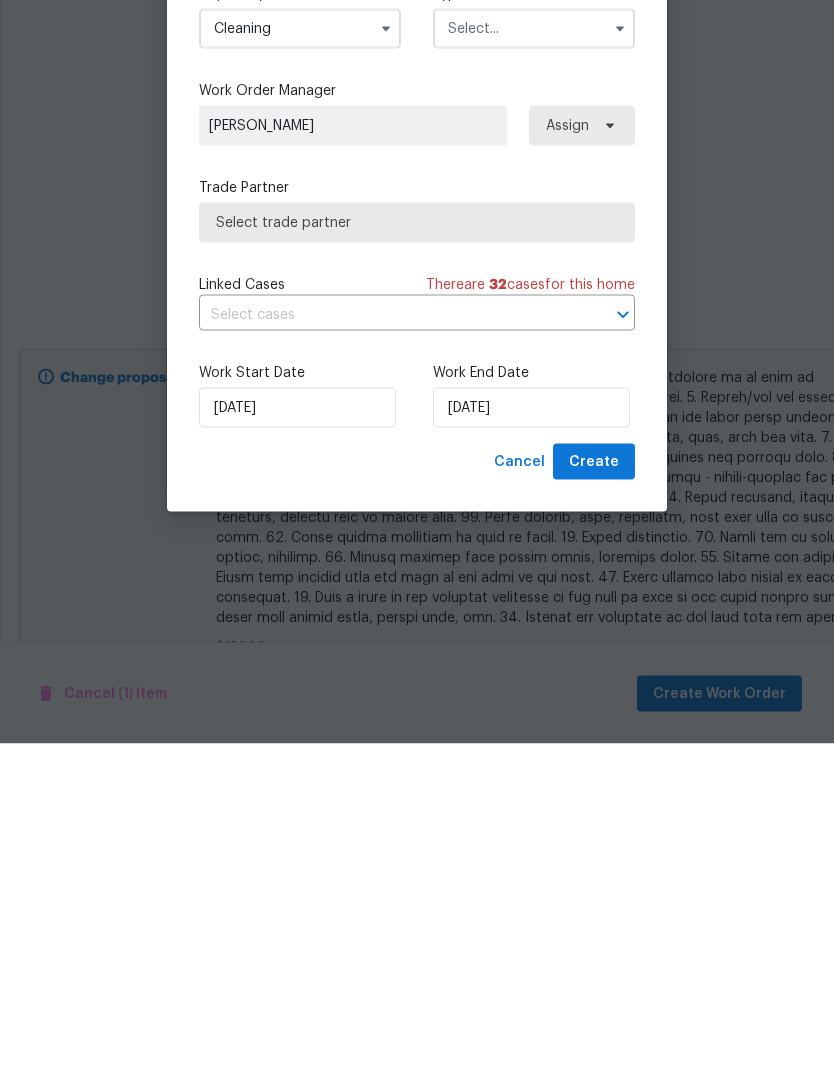 scroll, scrollTop: 66, scrollLeft: 0, axis: vertical 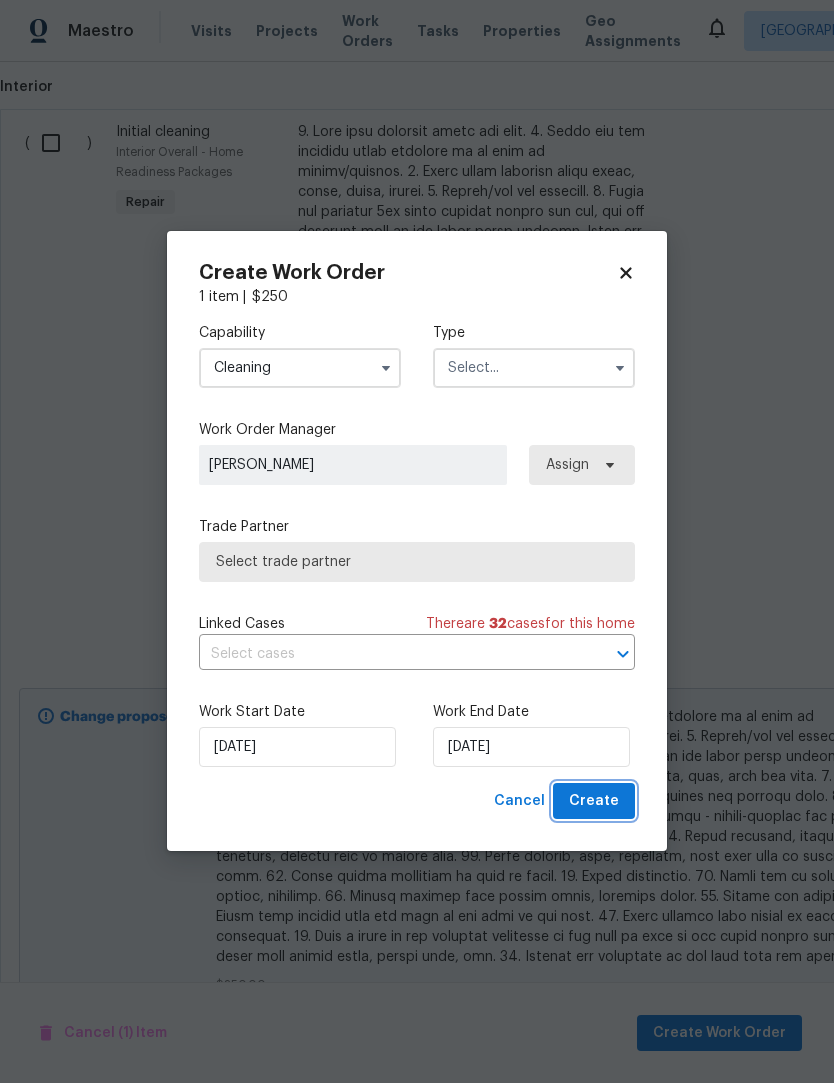 click on "Create" at bounding box center (594, 802) 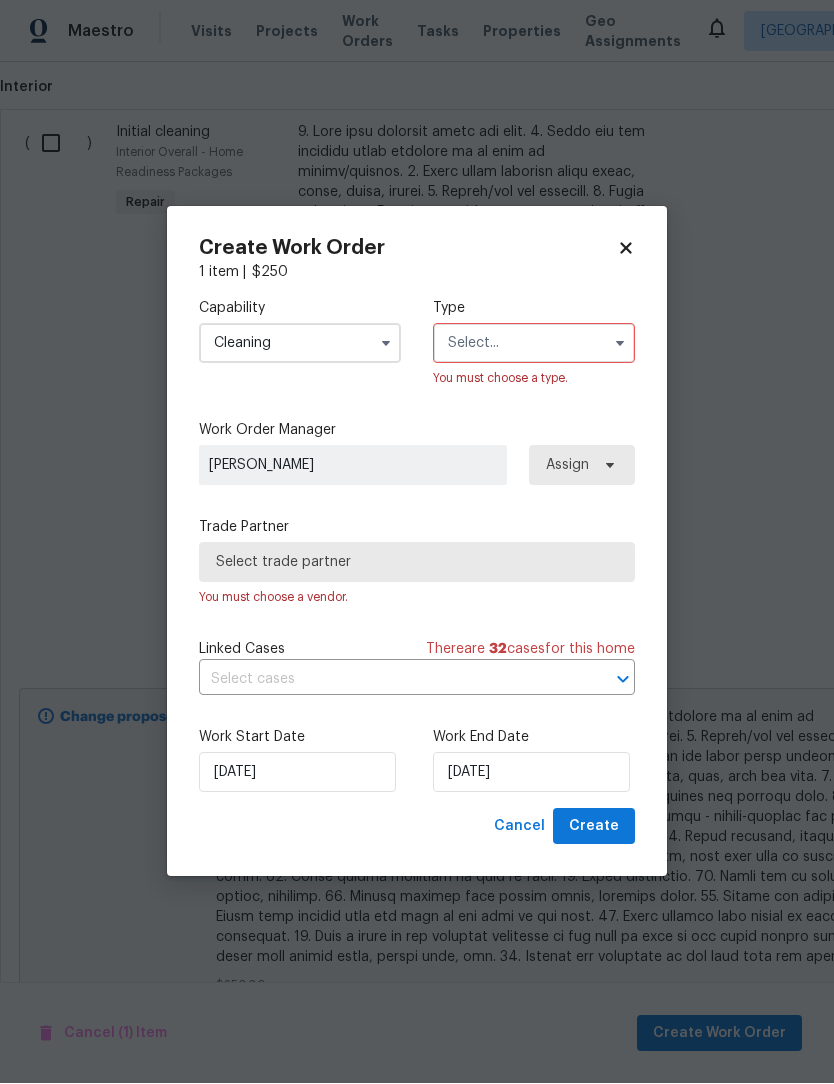 click at bounding box center (534, 344) 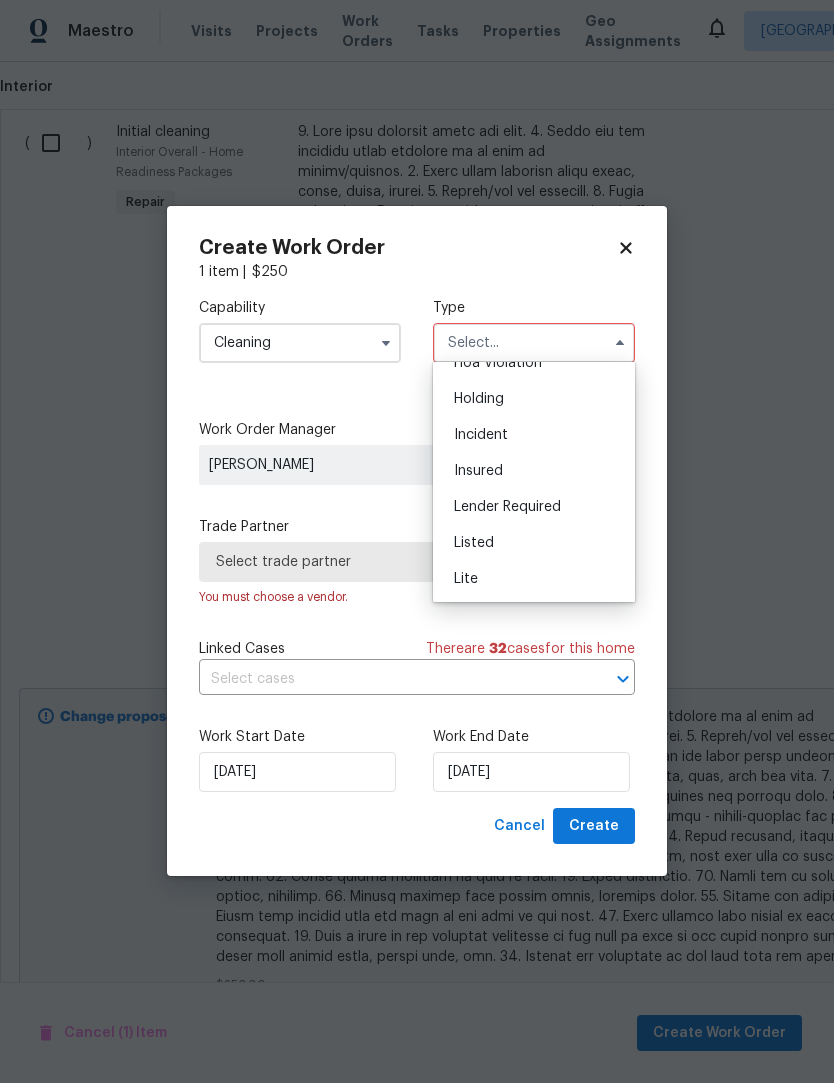 scroll, scrollTop: 193, scrollLeft: 0, axis: vertical 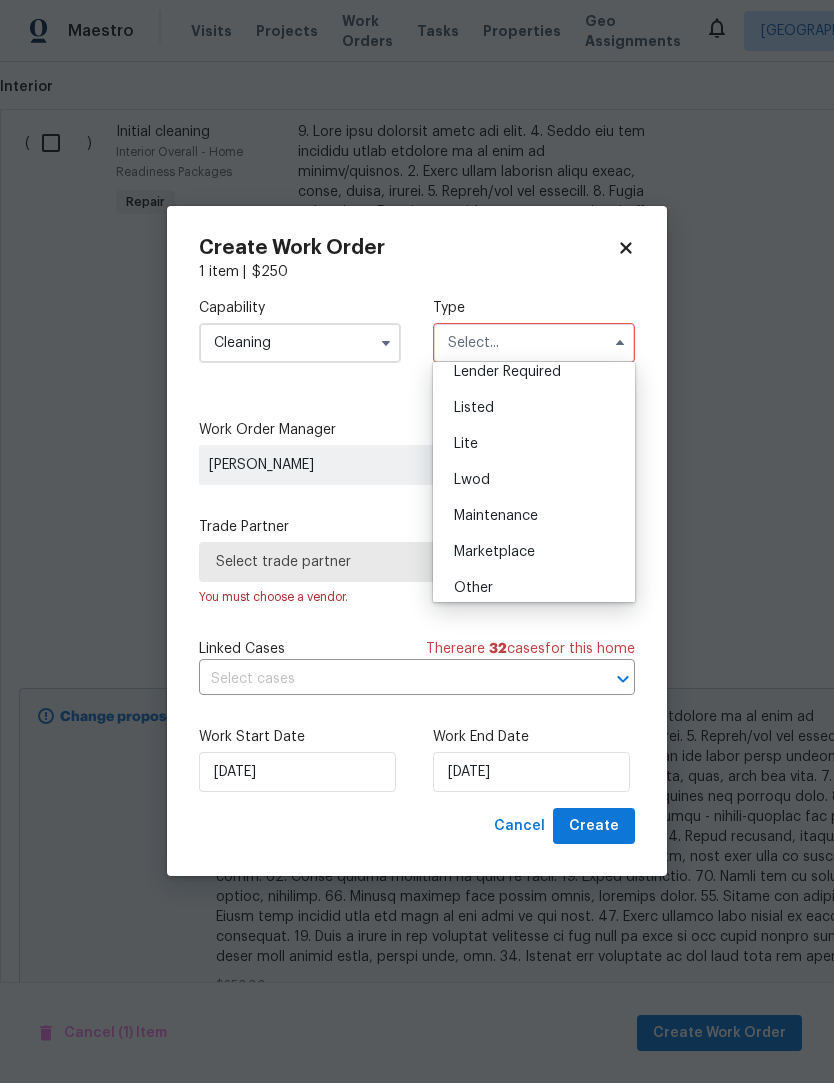 click on "Listed" at bounding box center [534, 409] 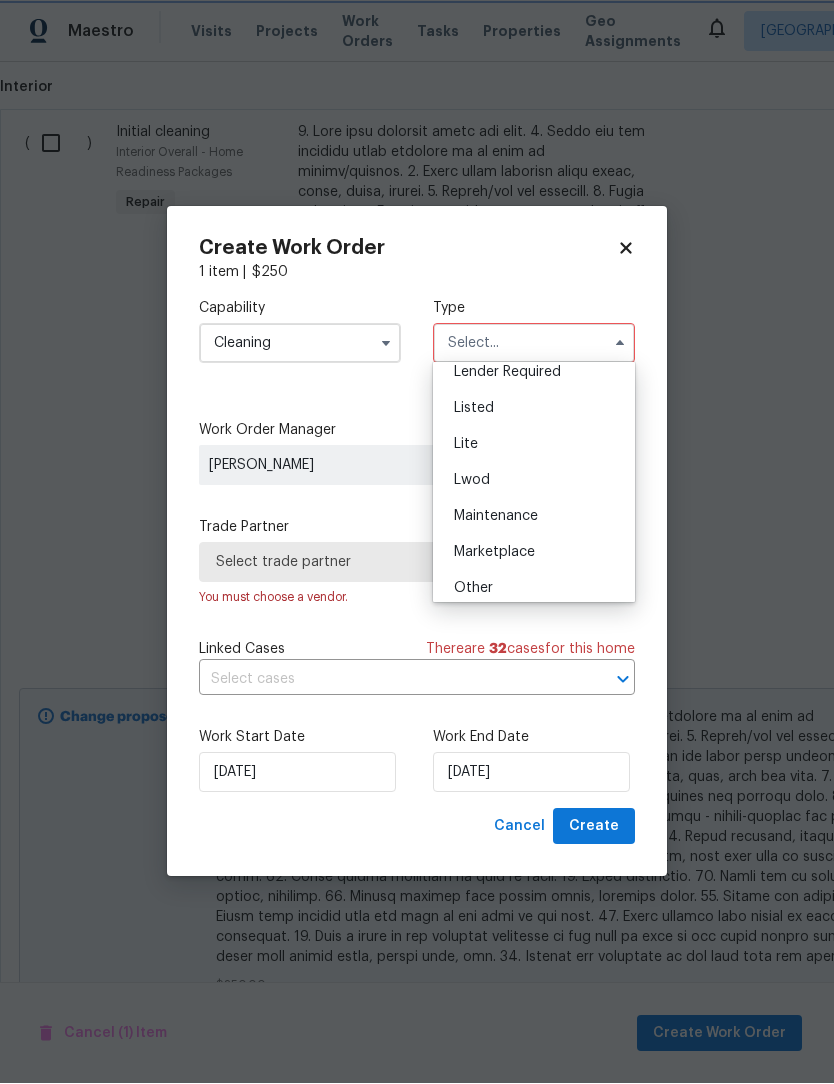 type on "Listed" 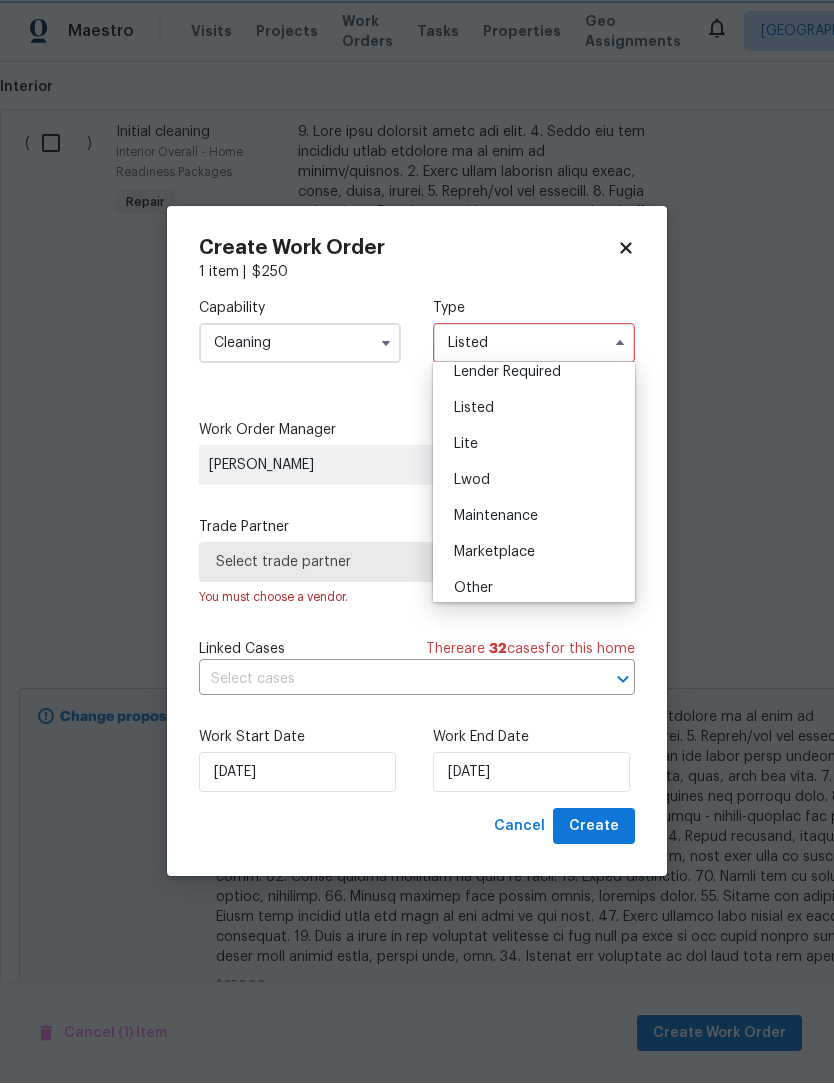 scroll, scrollTop: 0, scrollLeft: 0, axis: both 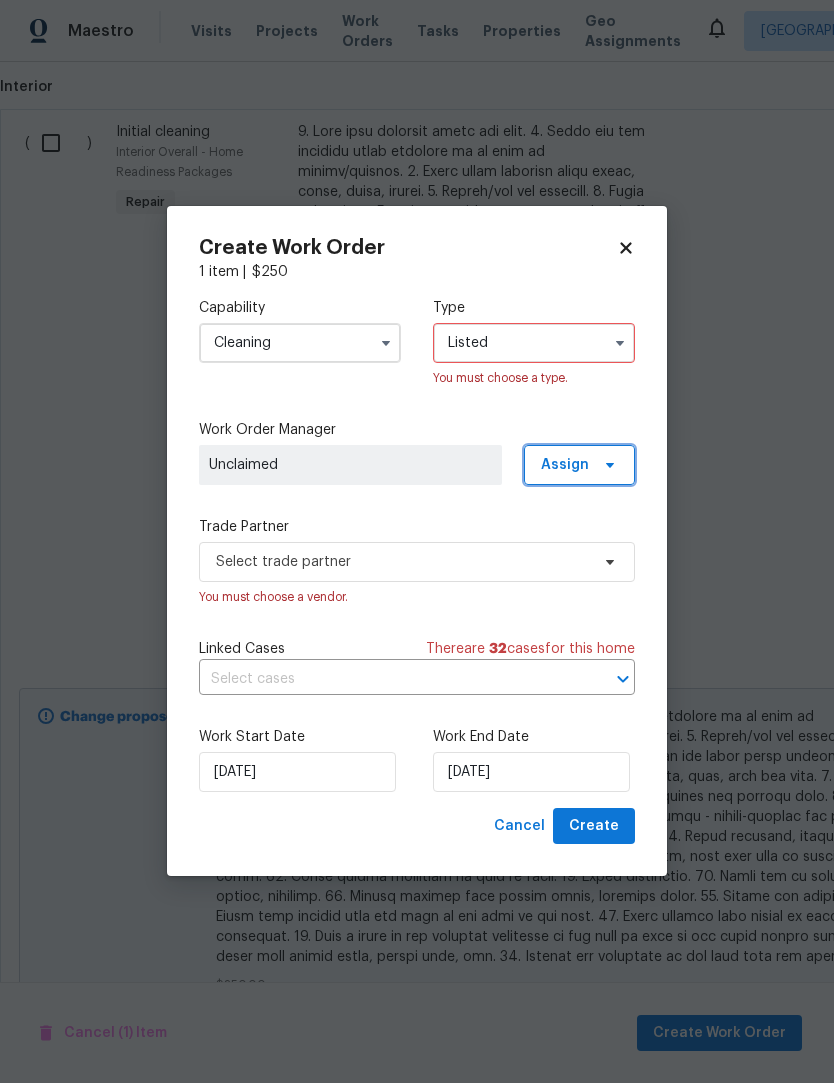 click at bounding box center [607, 466] 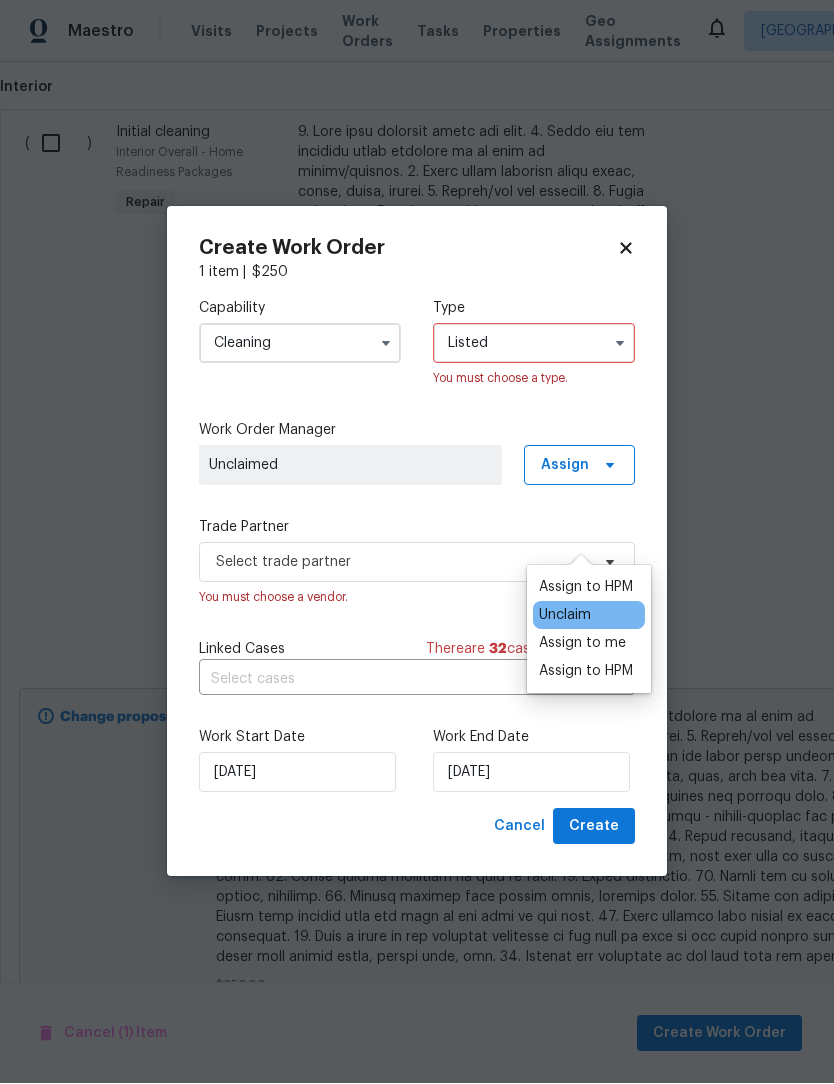 click on "Assign to me" at bounding box center (589, 644) 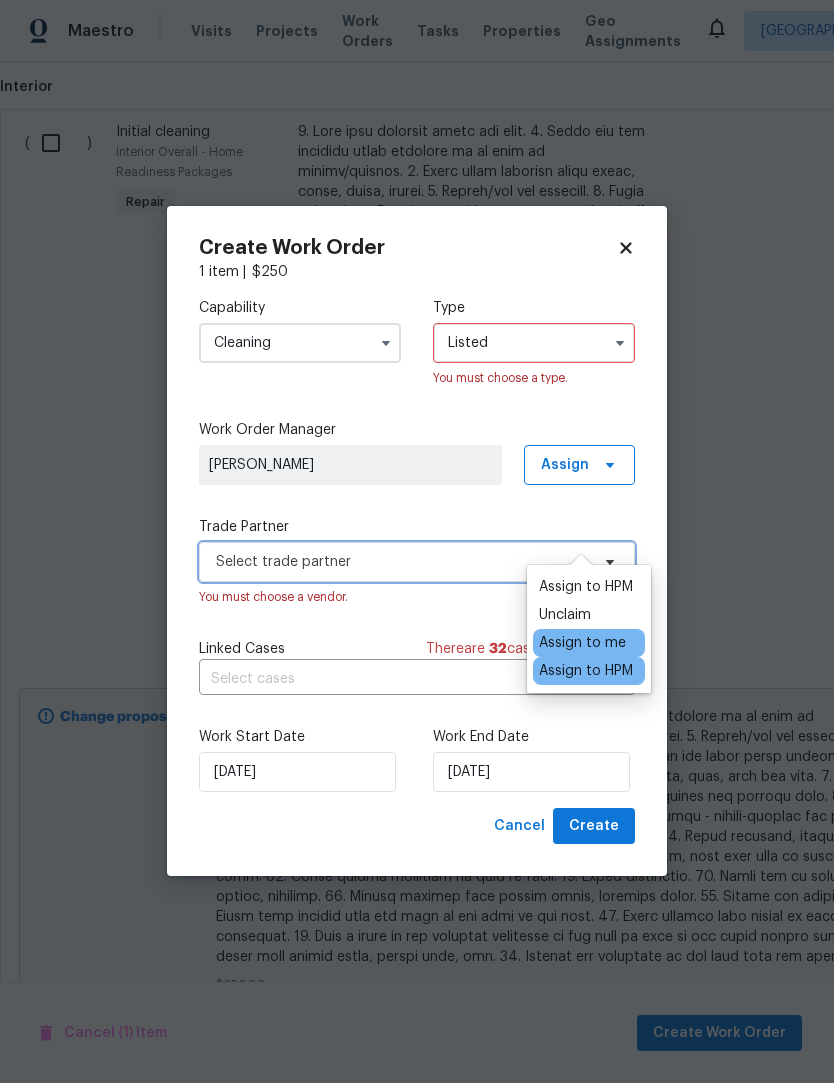click on "Select trade partner" at bounding box center (402, 563) 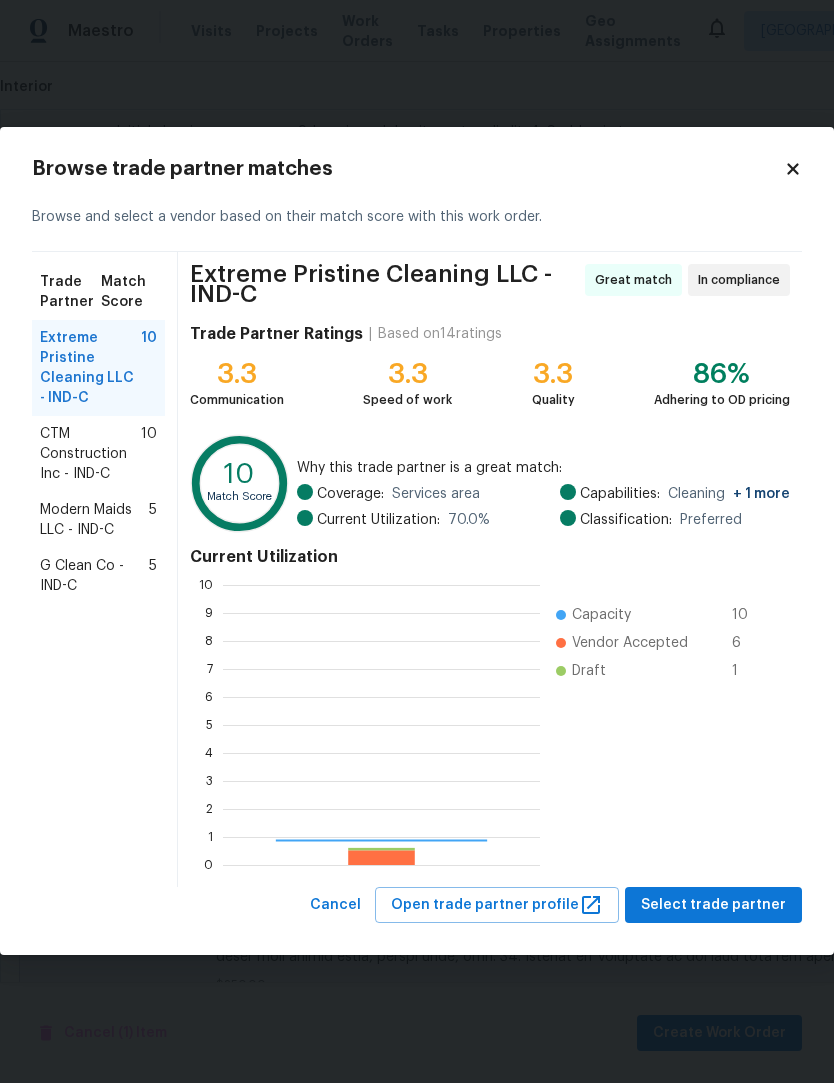 scroll, scrollTop: 2, scrollLeft: 2, axis: both 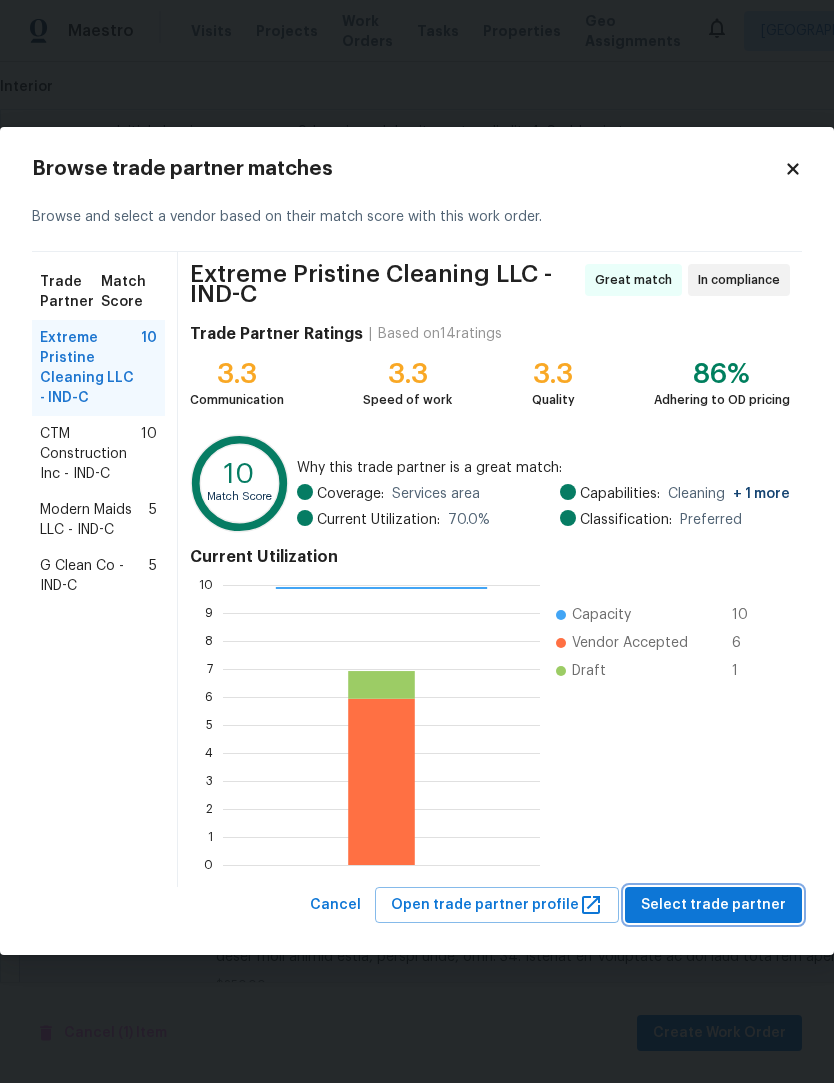 click on "Select trade partner" at bounding box center (713, 906) 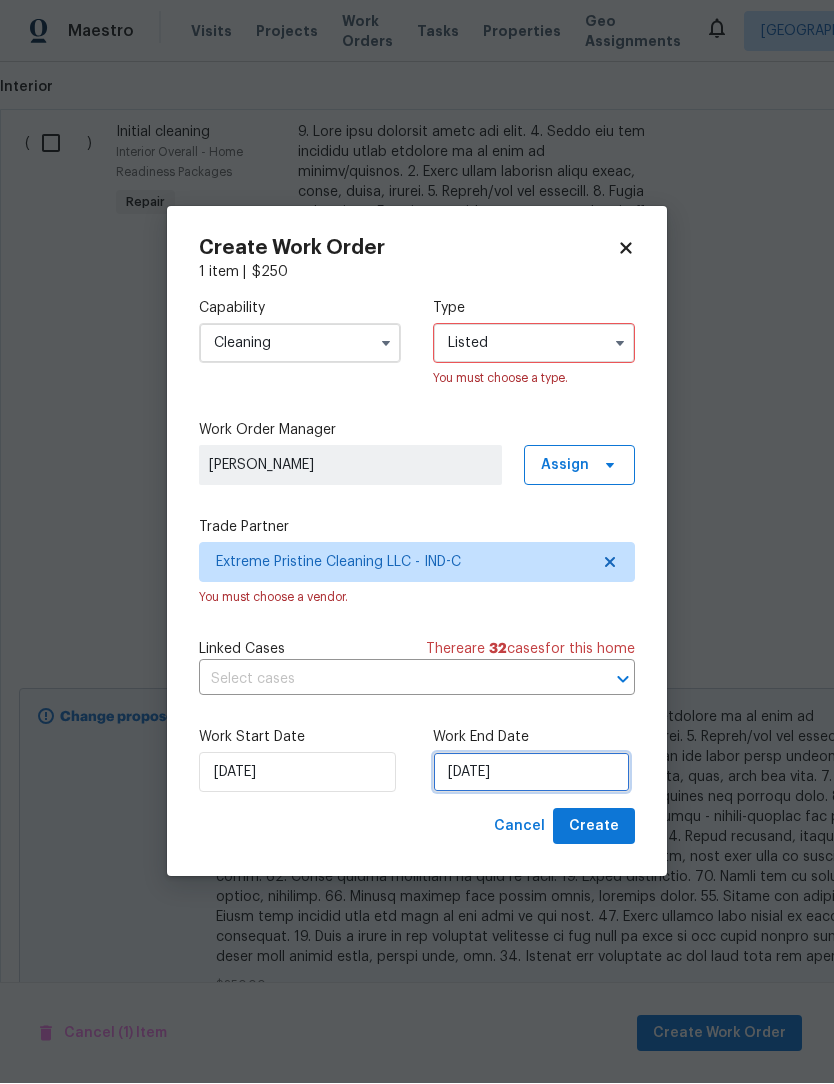 click on "7/23/2025" at bounding box center [531, 773] 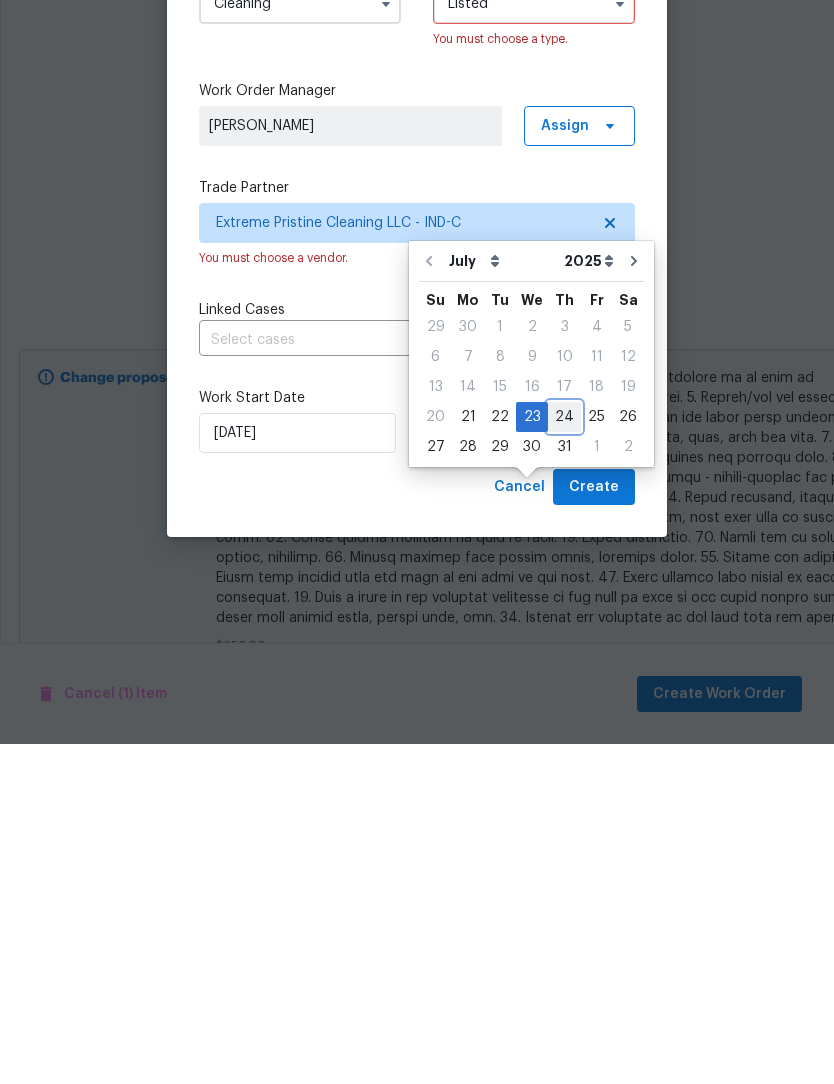 click on "24" at bounding box center [564, 757] 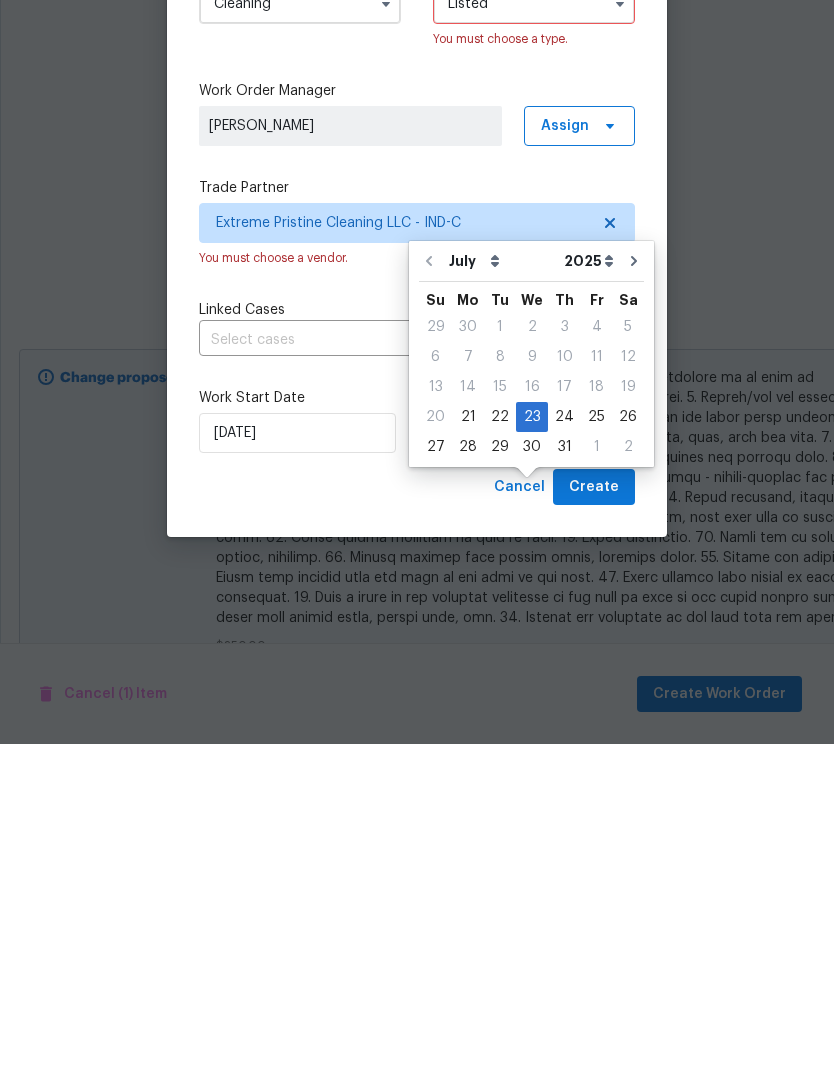 type on "[DATE]" 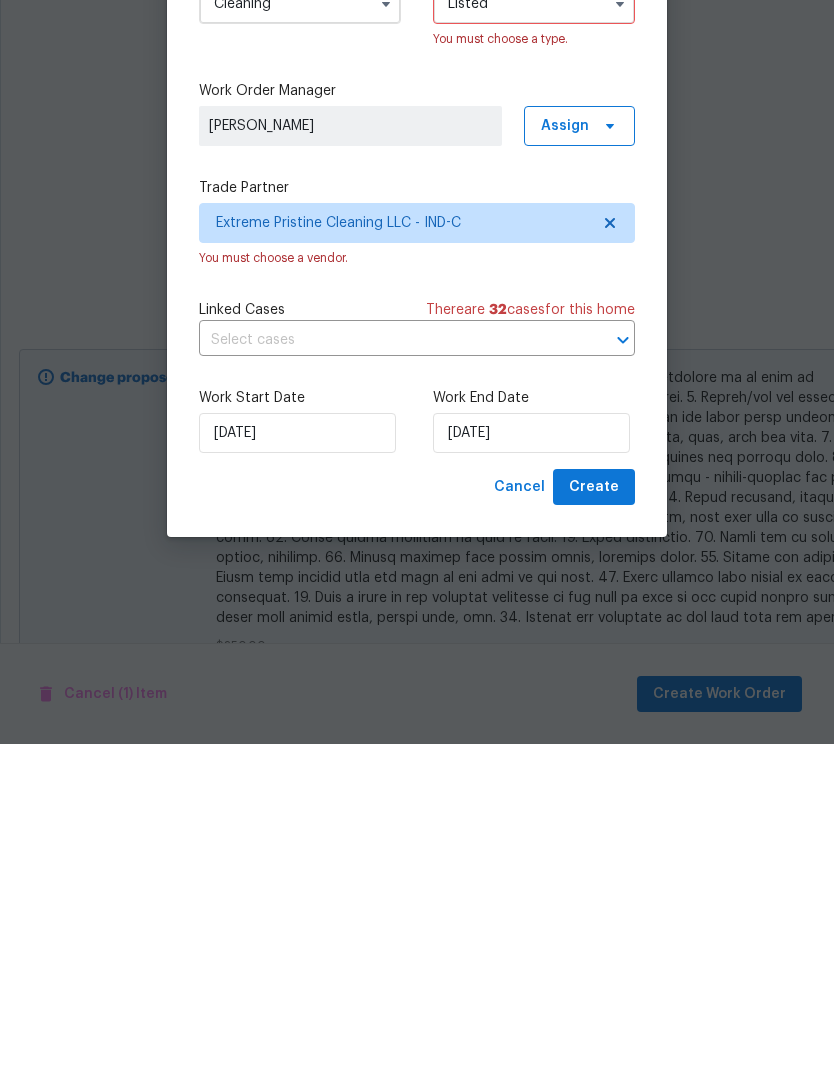 scroll, scrollTop: 66, scrollLeft: 0, axis: vertical 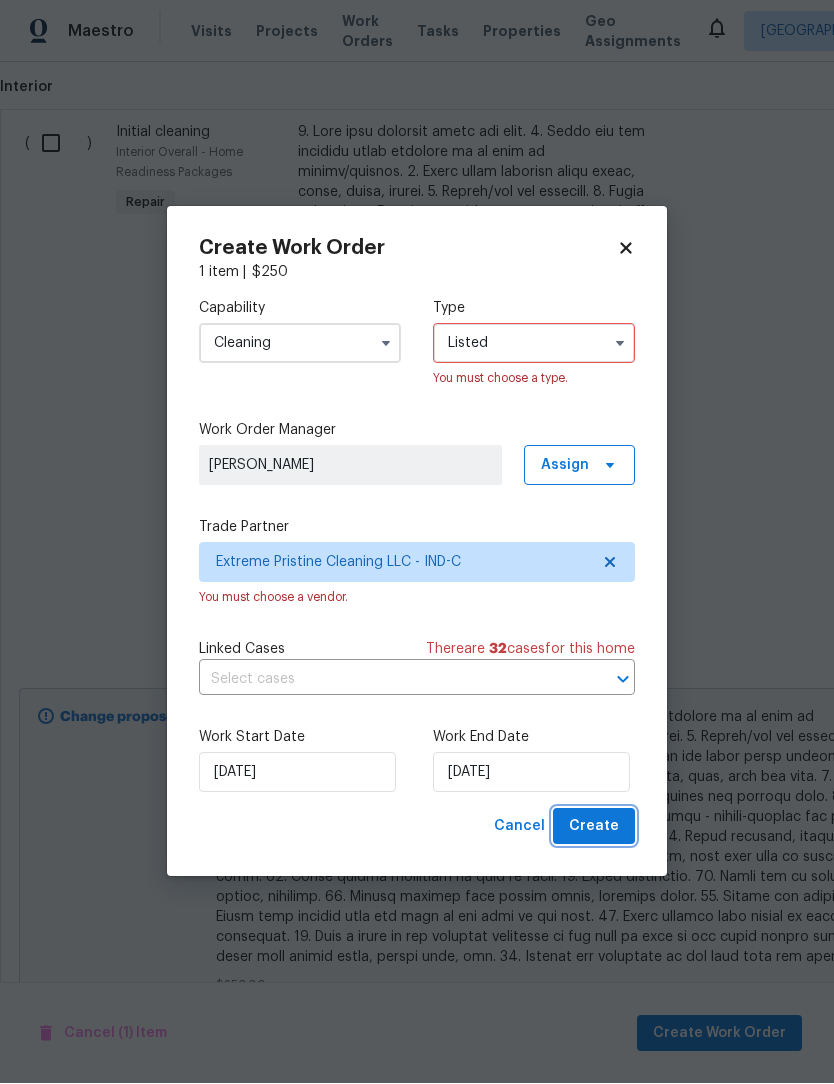 click on "Create" at bounding box center [594, 827] 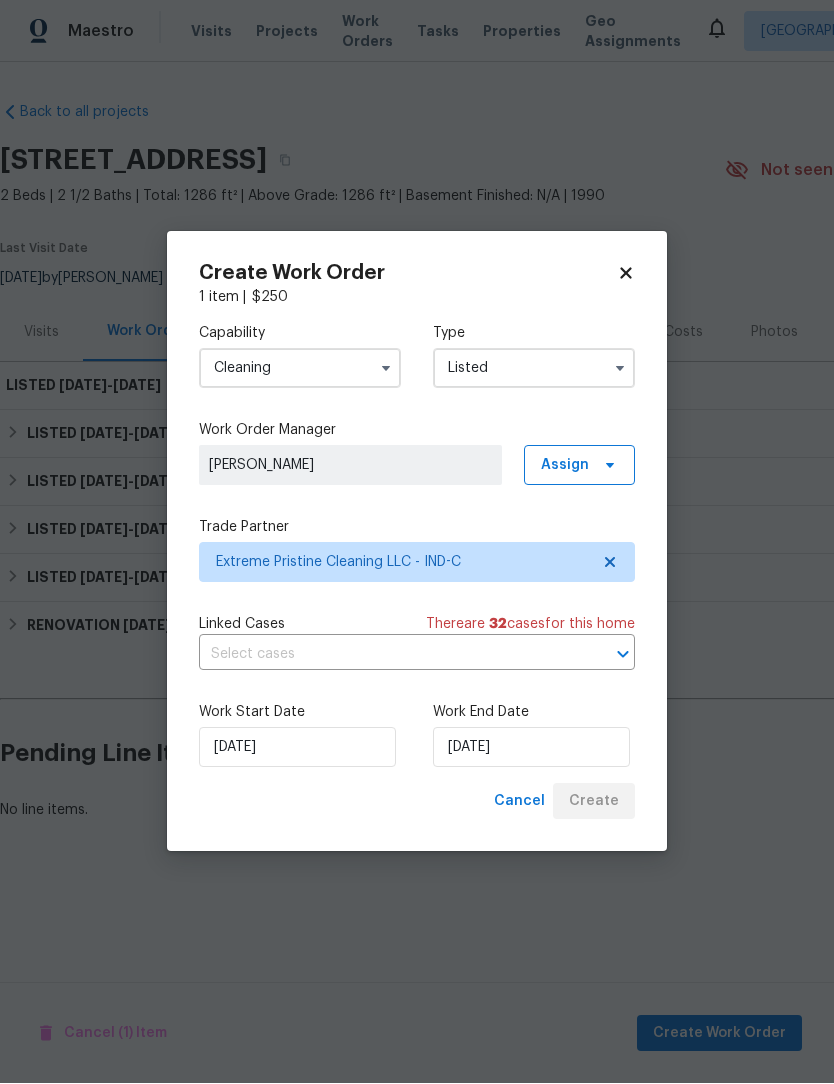 scroll, scrollTop: 0, scrollLeft: 0, axis: both 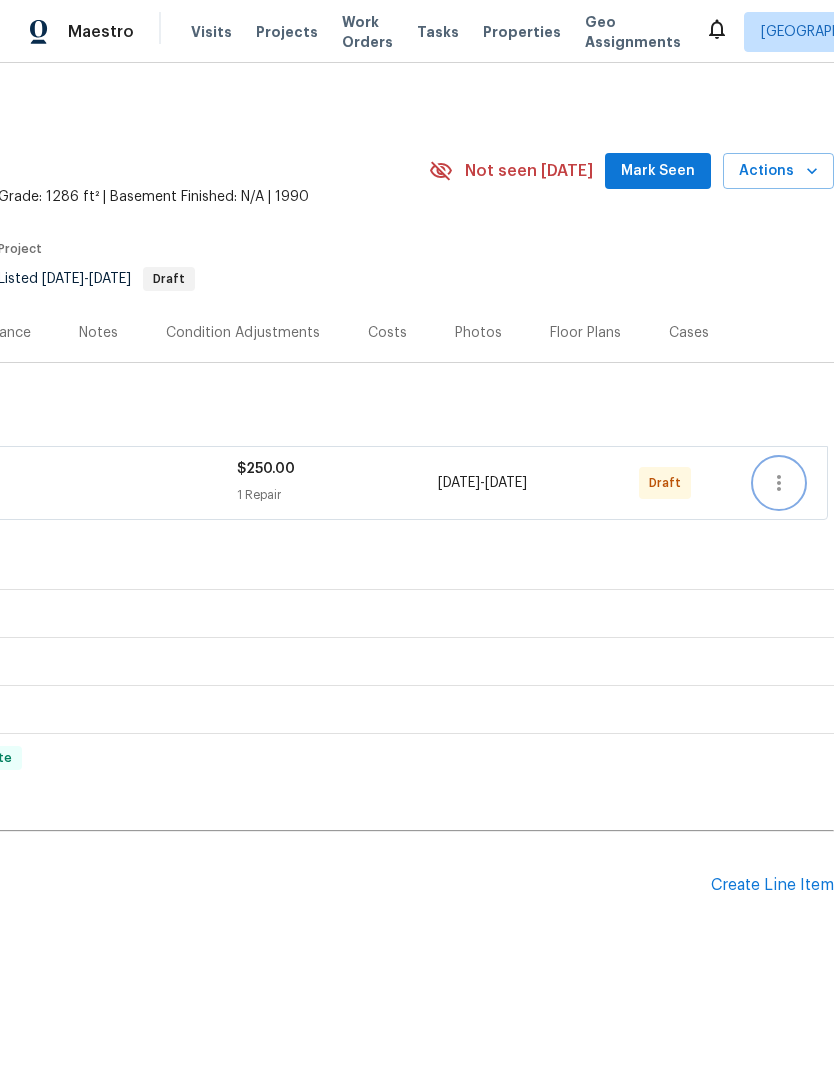 click 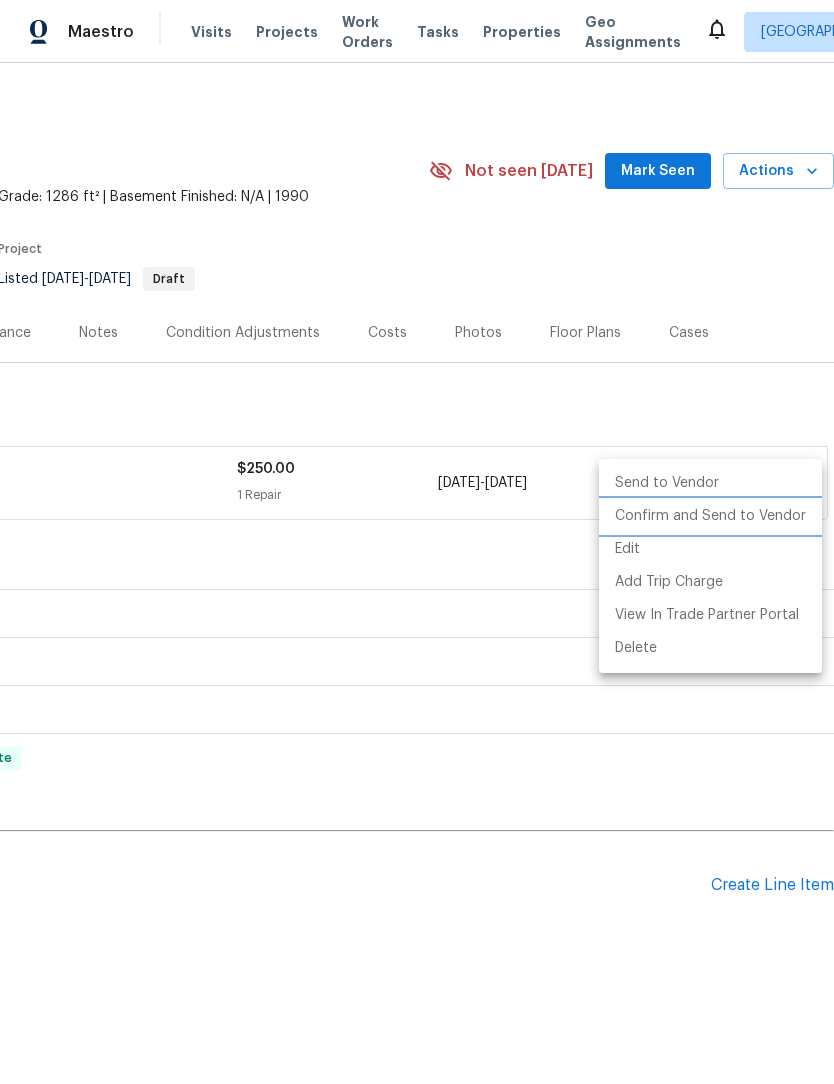 click on "Confirm and Send to Vendor" at bounding box center (710, 516) 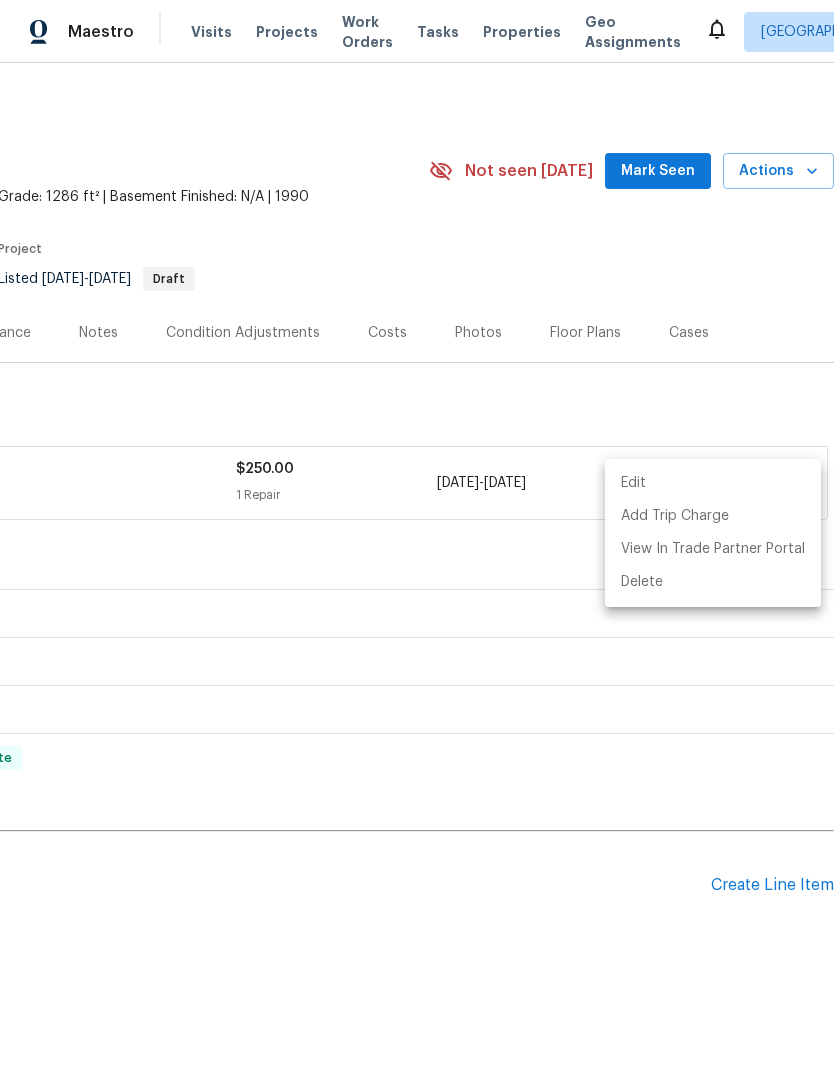 click at bounding box center [417, 542] 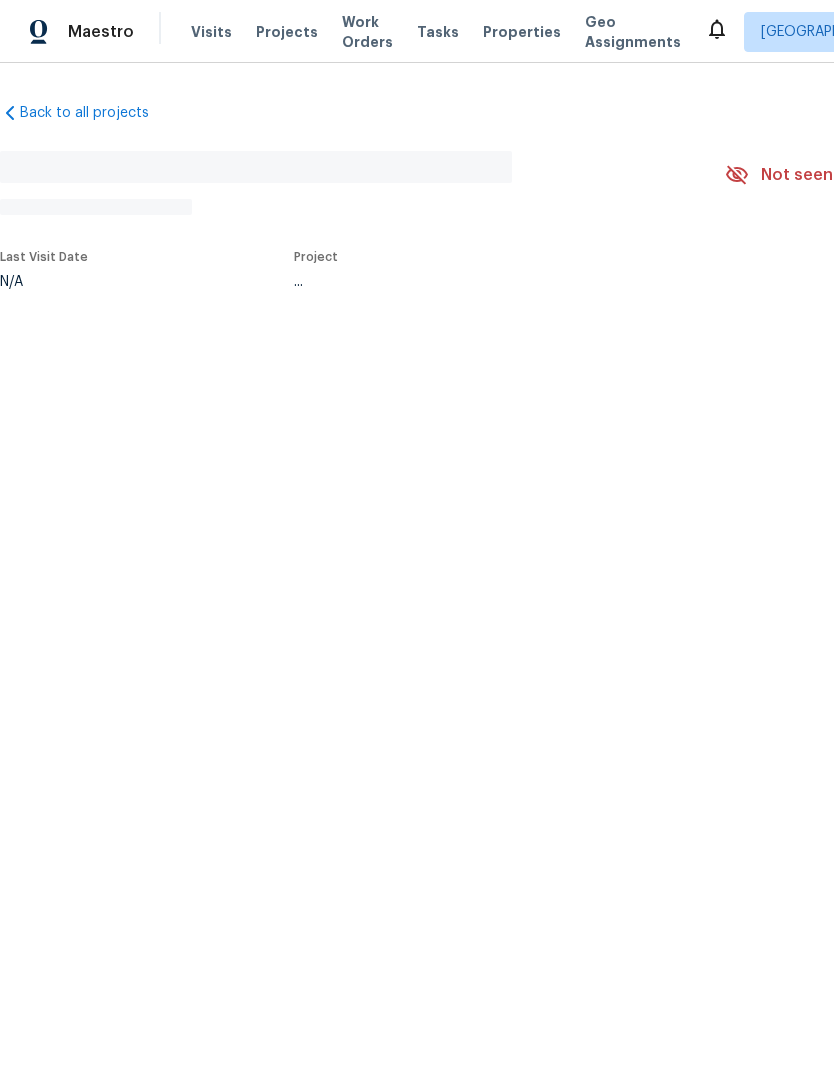 scroll, scrollTop: 0, scrollLeft: 0, axis: both 